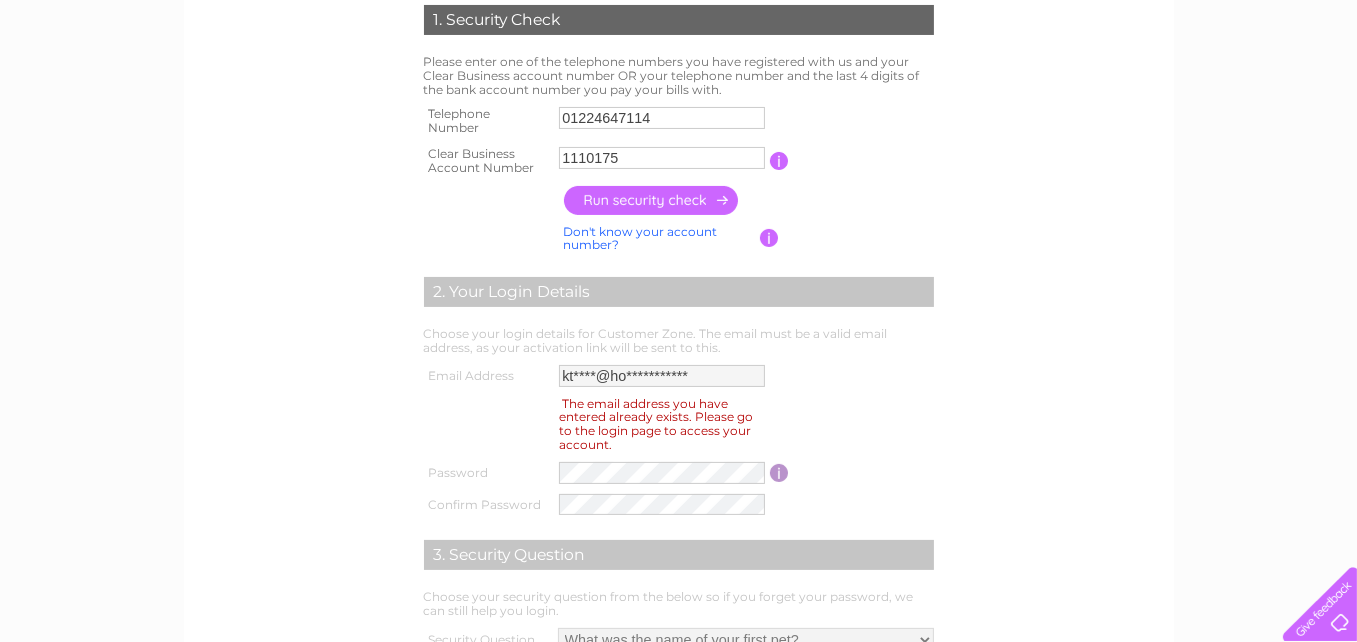 scroll, scrollTop: 400, scrollLeft: 0, axis: vertical 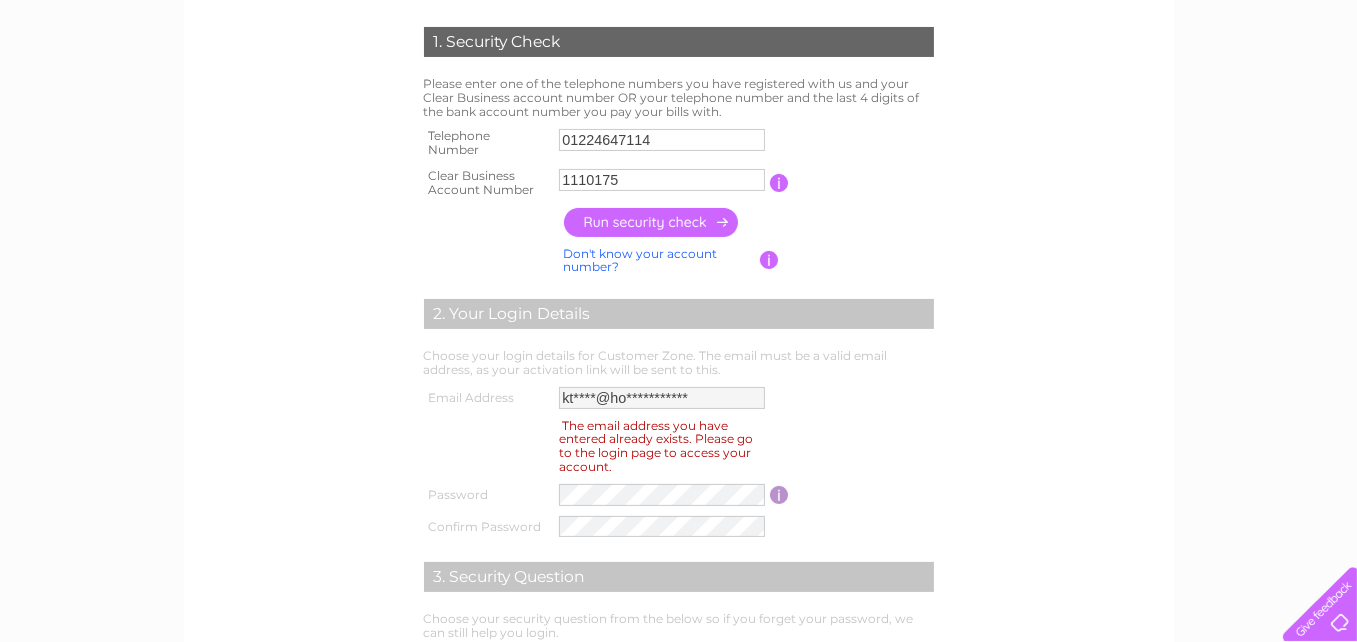 click at bounding box center [652, 222] 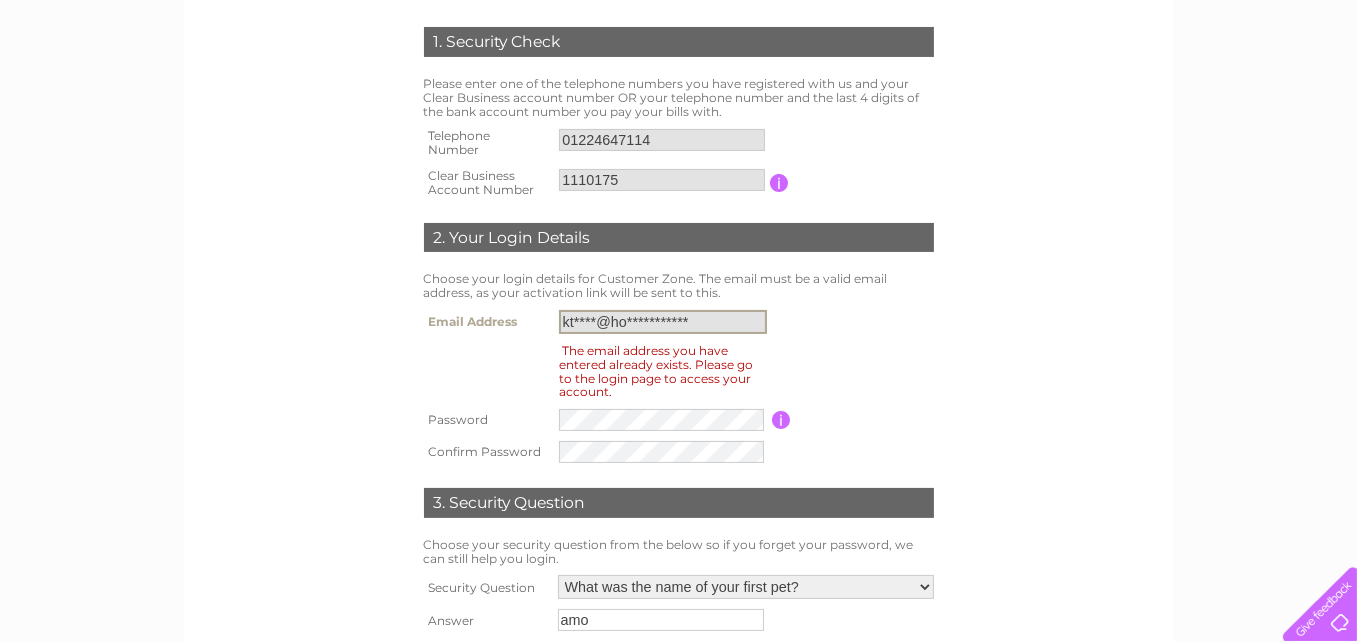drag, startPoint x: 699, startPoint y: 318, endPoint x: 546, endPoint y: 313, distance: 153.08168 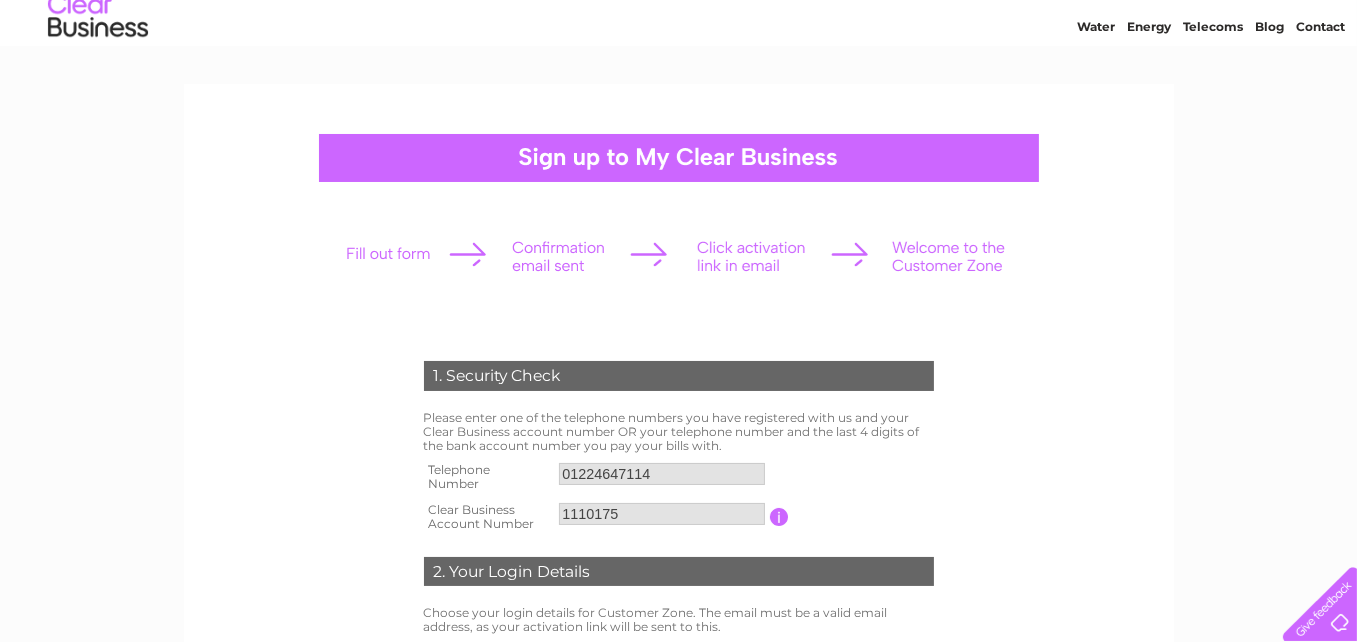 scroll, scrollTop: 0, scrollLeft: 0, axis: both 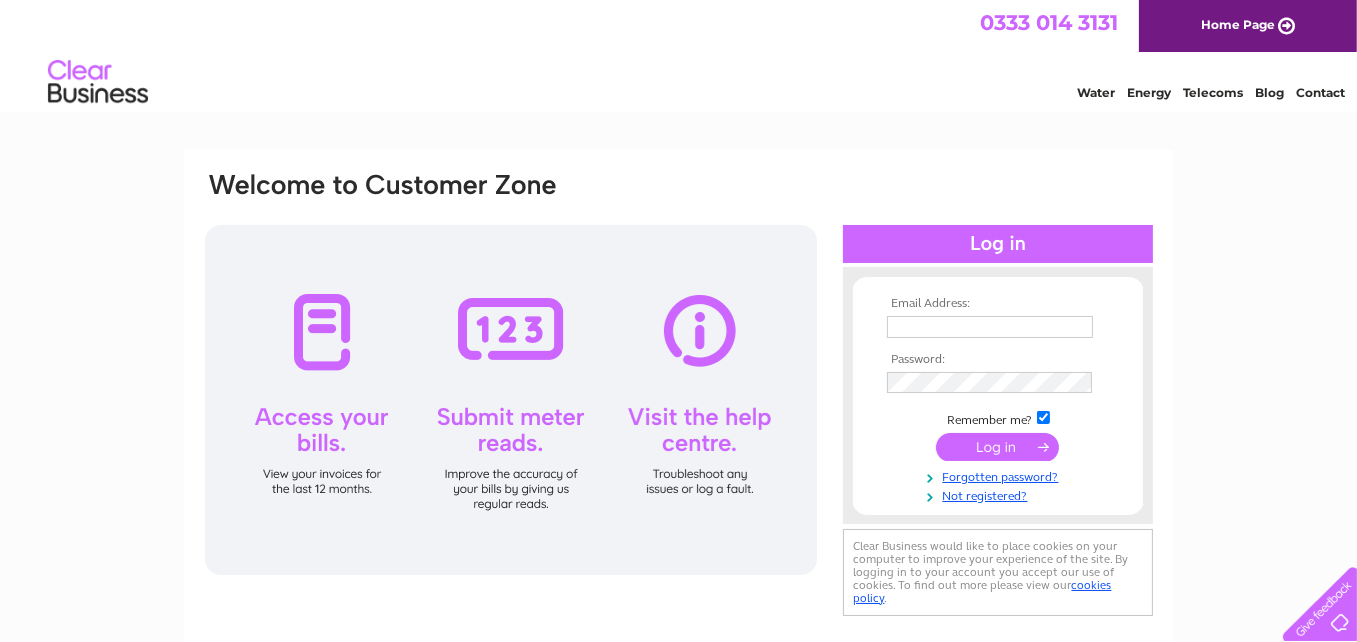 click at bounding box center [990, 327] 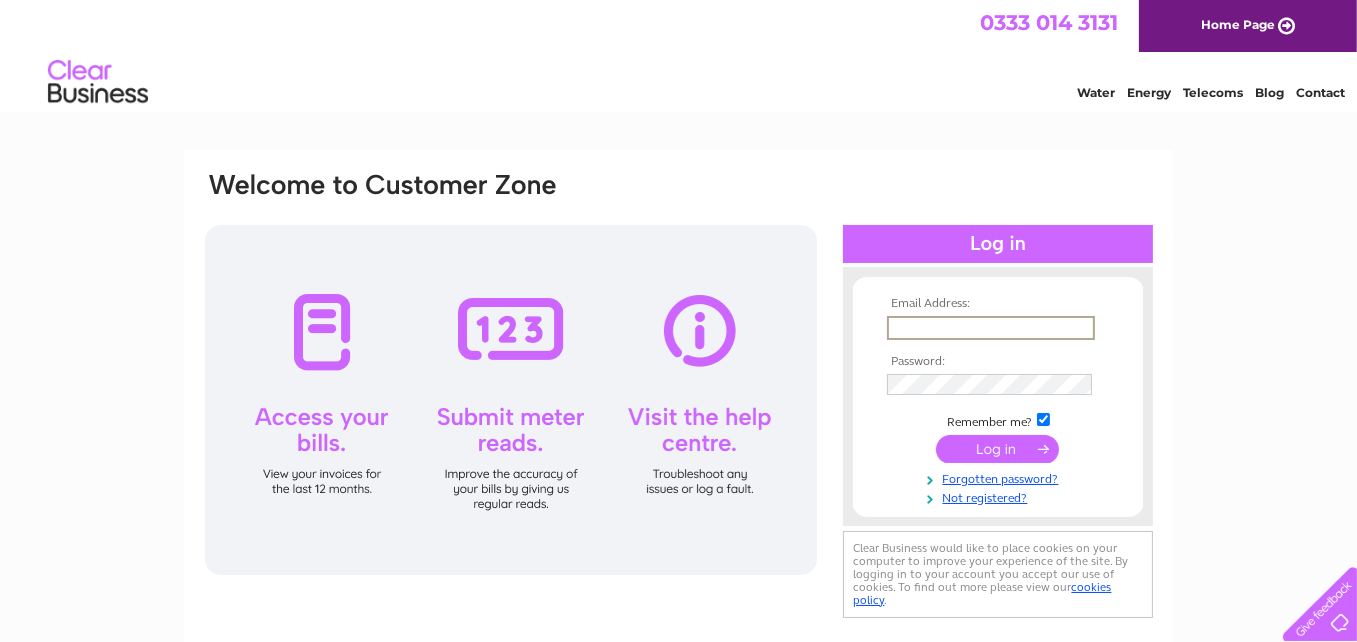 type on "[EMAIL_ADDRESS][DOMAIN_NAME]" 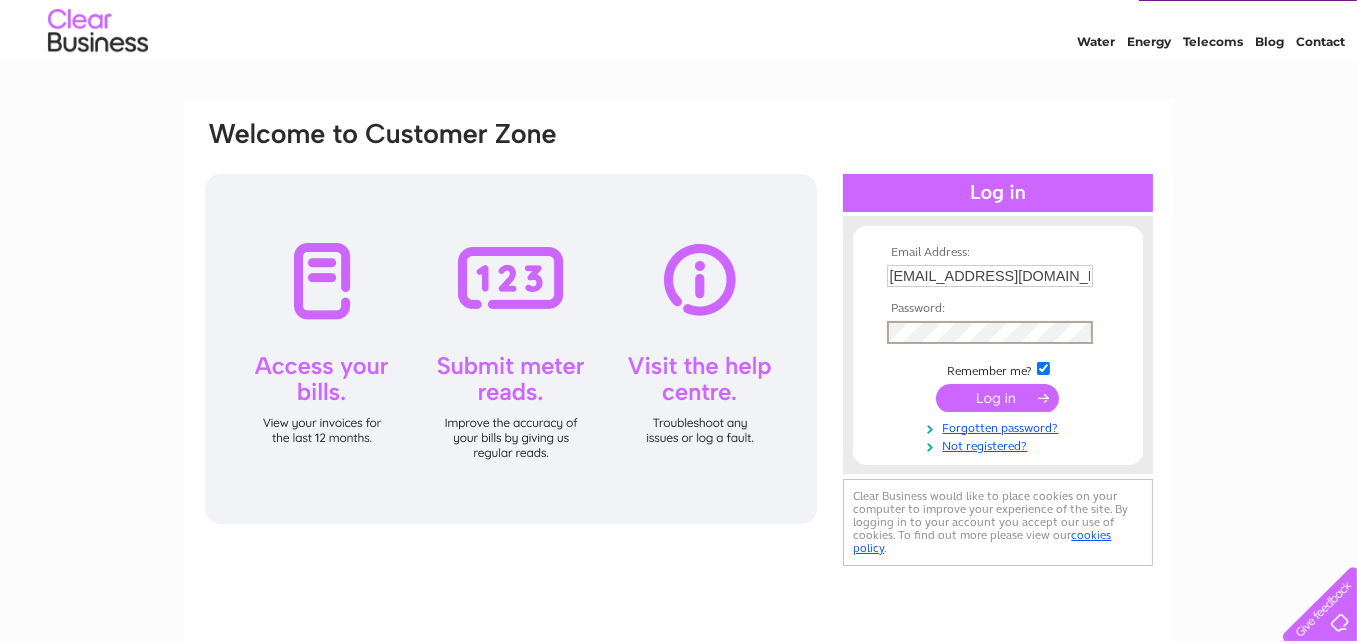 scroll, scrollTop: 33, scrollLeft: 0, axis: vertical 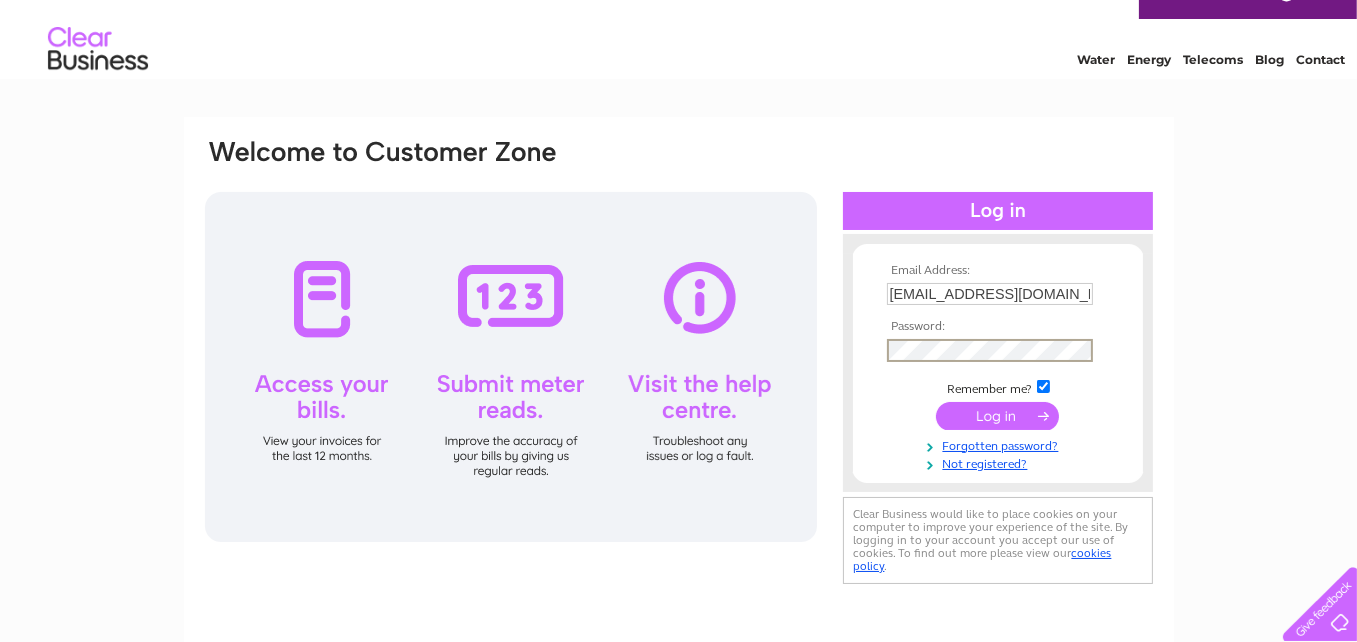 click at bounding box center [1043, 386] 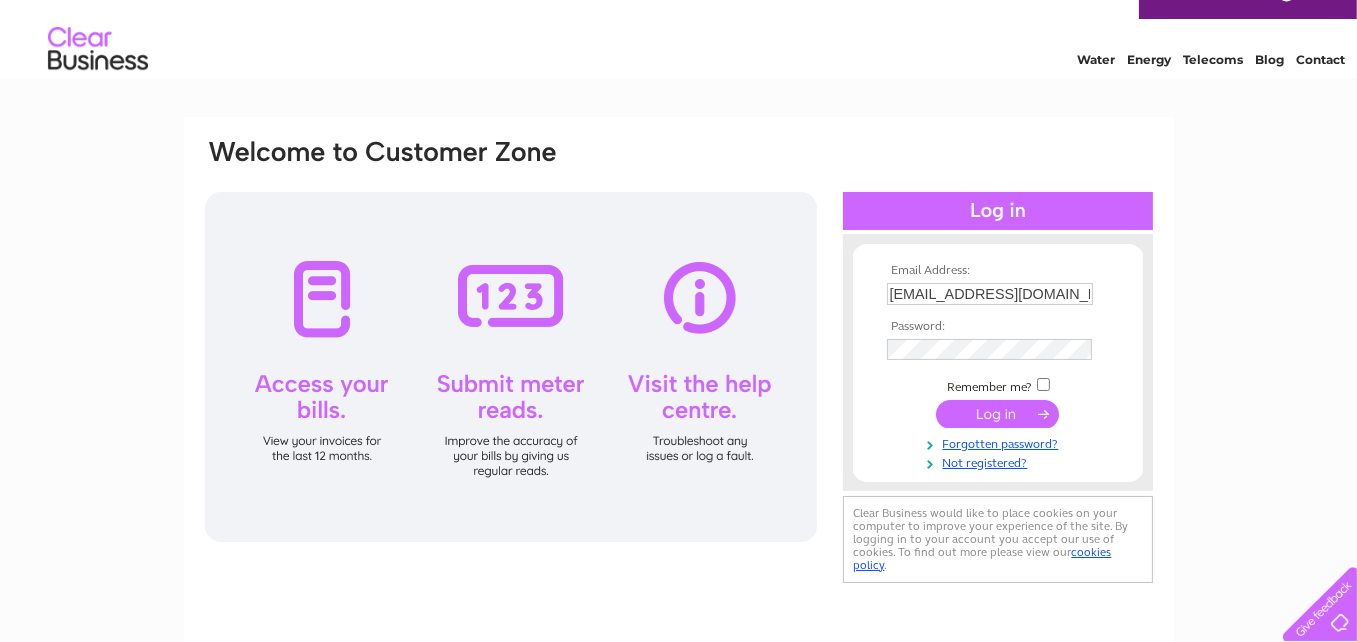 click at bounding box center [997, 414] 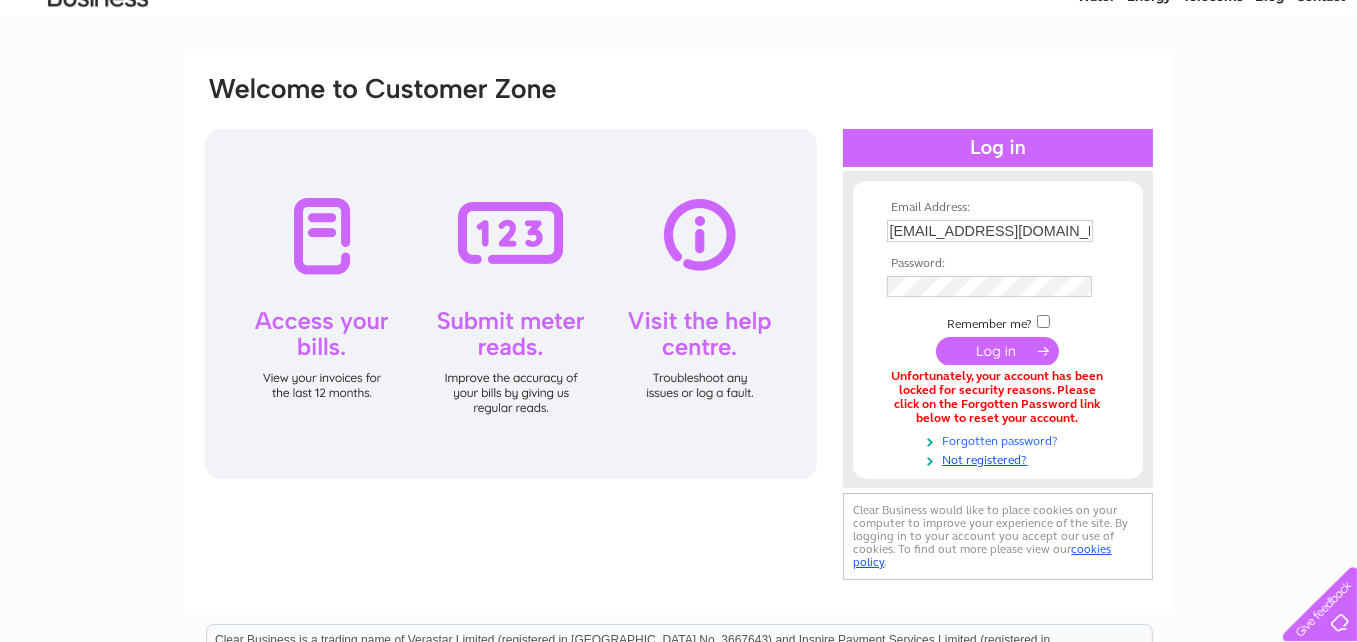 scroll, scrollTop: 100, scrollLeft: 0, axis: vertical 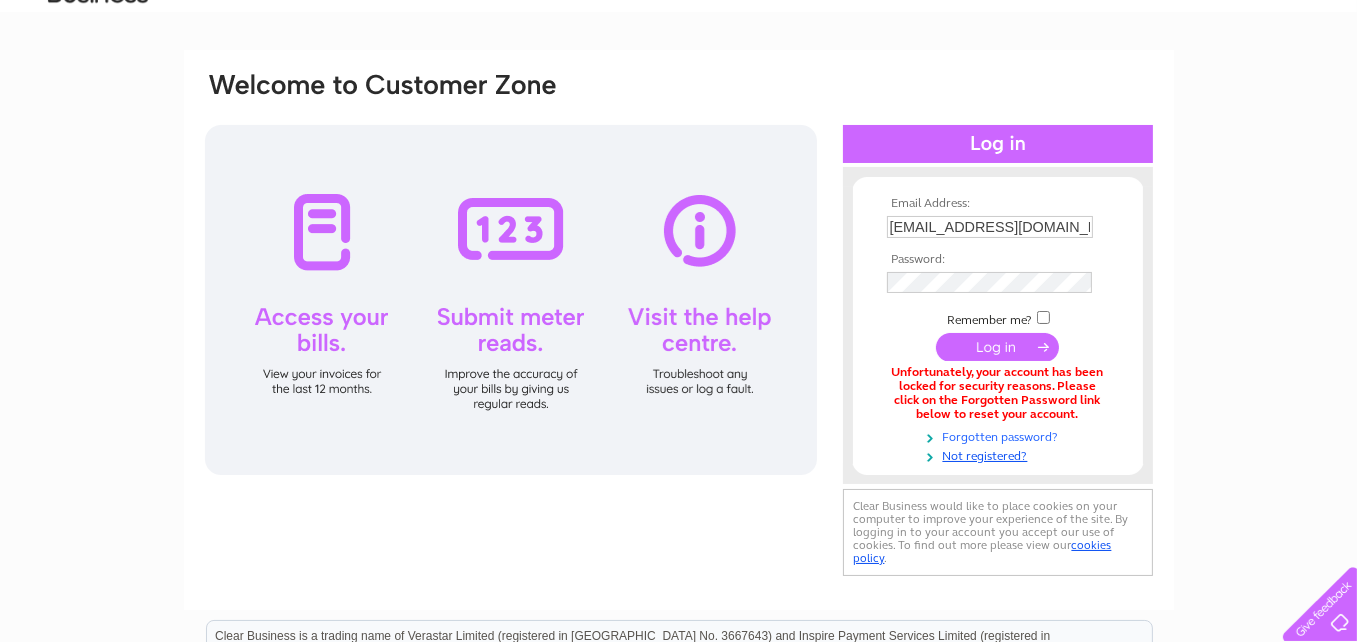 click on "Forgotten password?" at bounding box center [1000, 435] 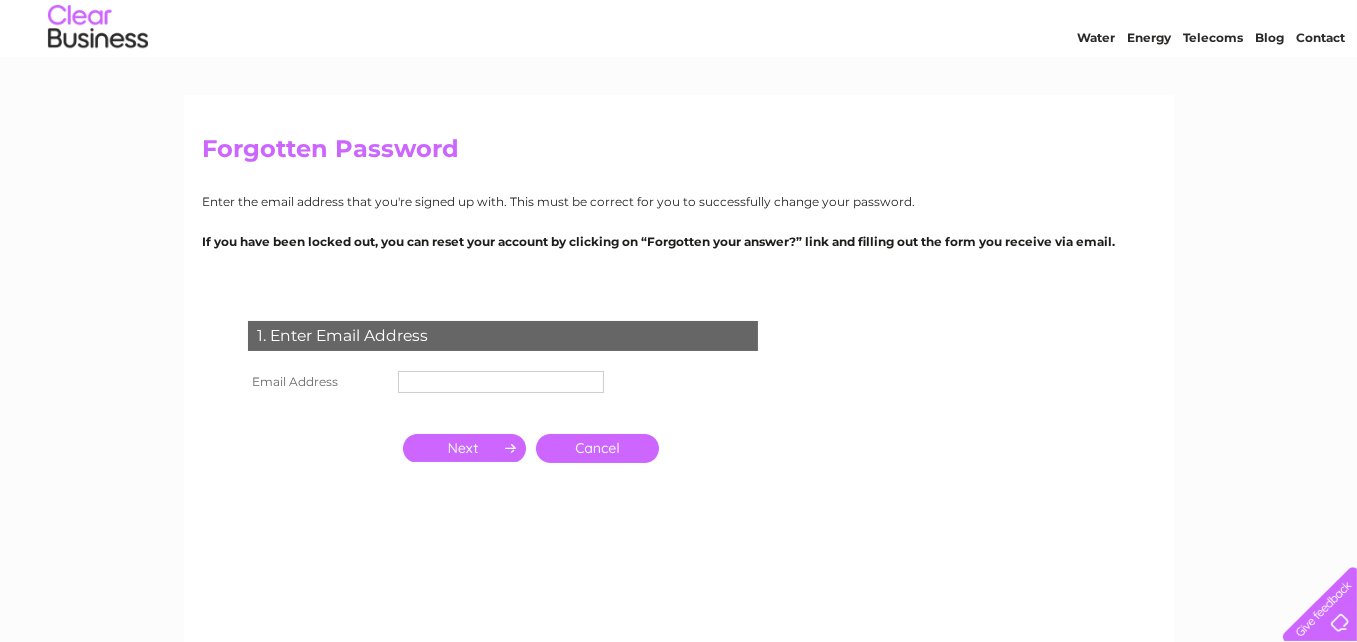 scroll, scrollTop: 66, scrollLeft: 0, axis: vertical 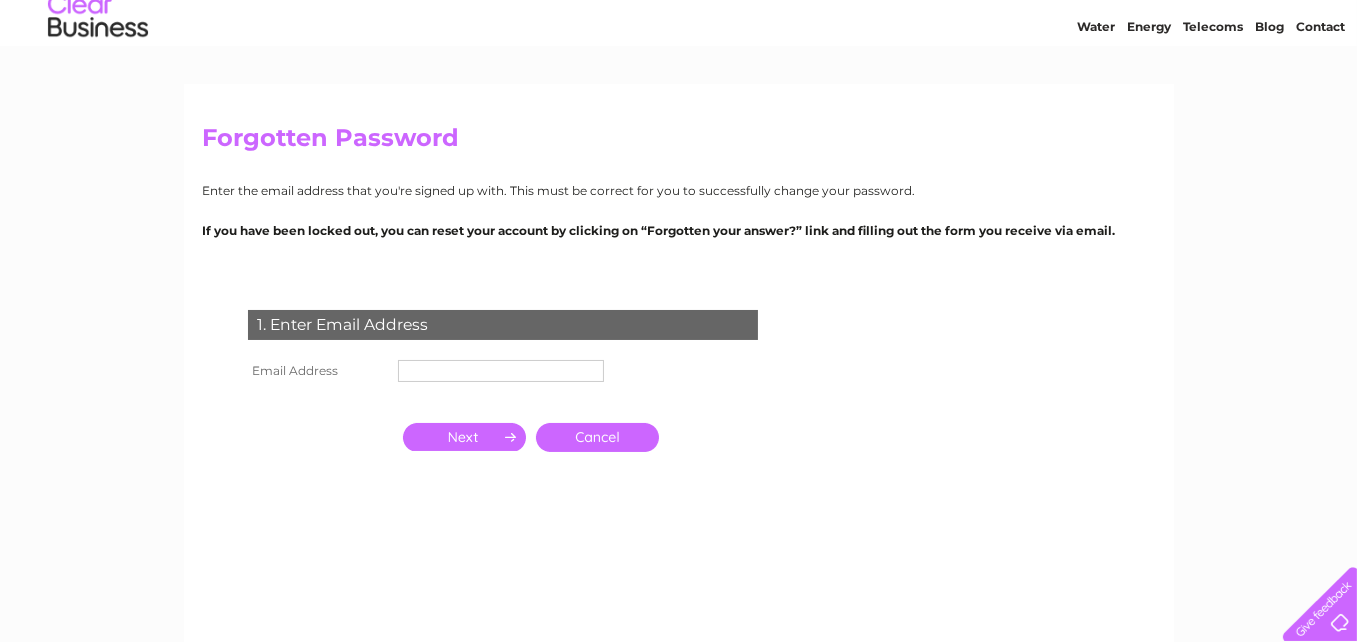 click on "Forgotten Password" at bounding box center [679, 143] 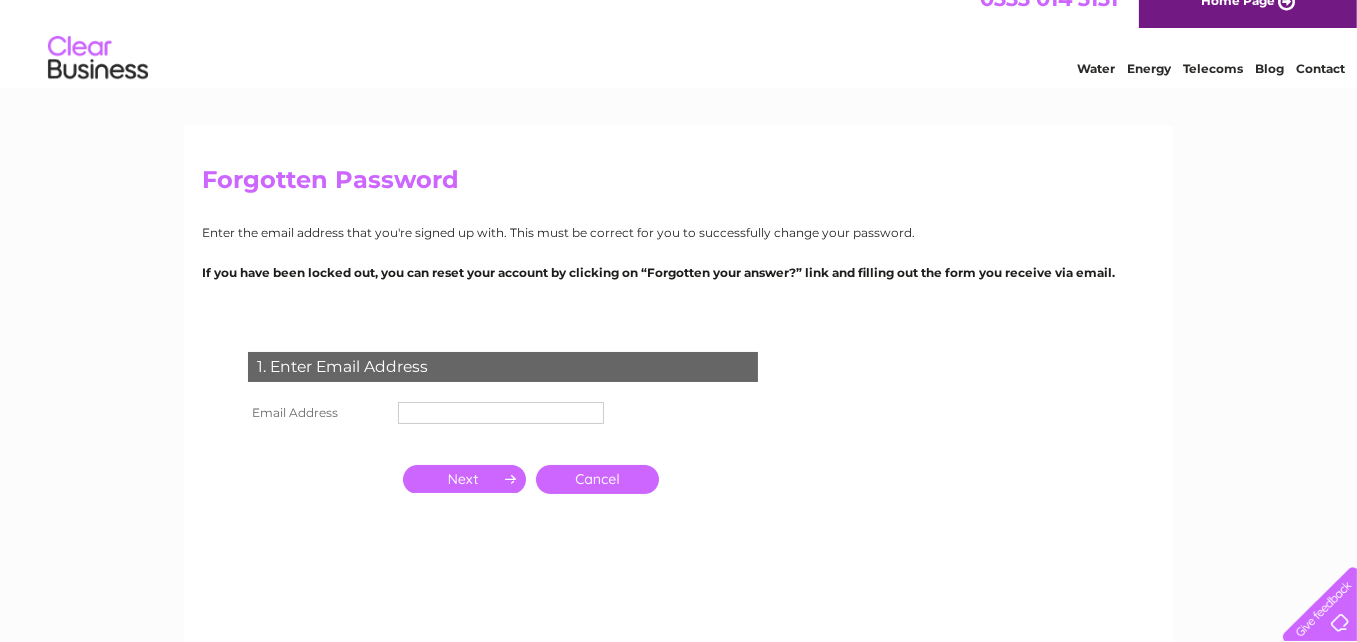 scroll, scrollTop: 0, scrollLeft: 0, axis: both 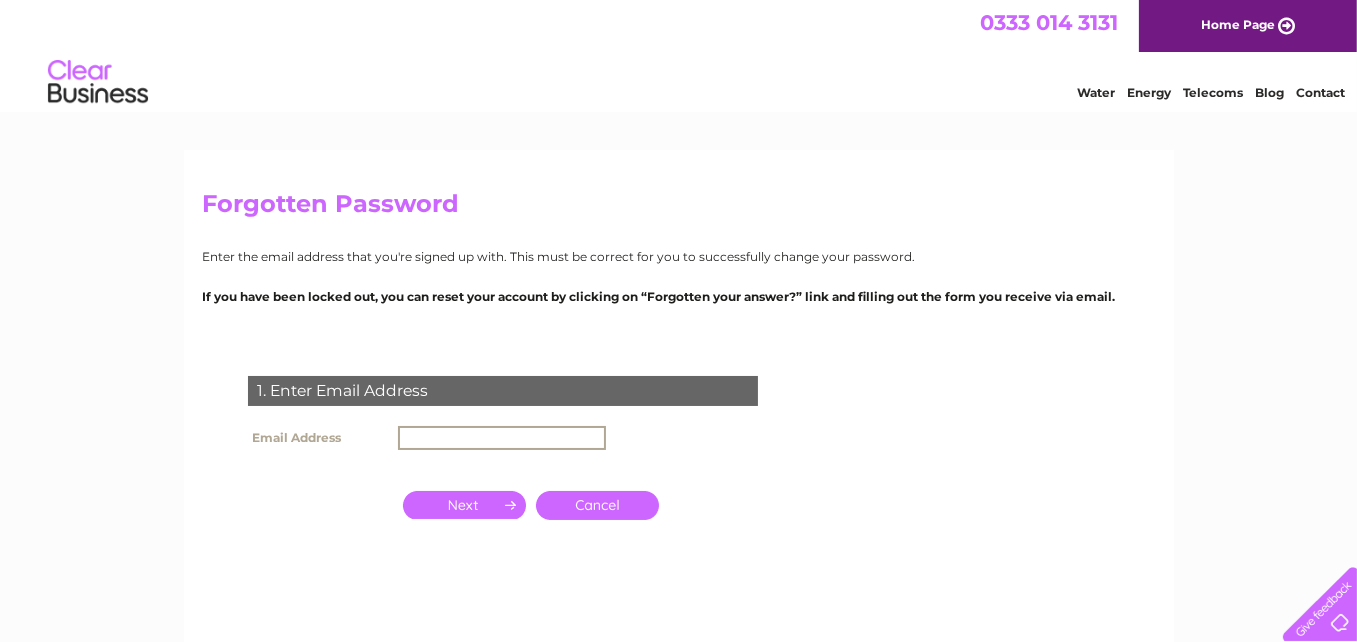 click at bounding box center (502, 438) 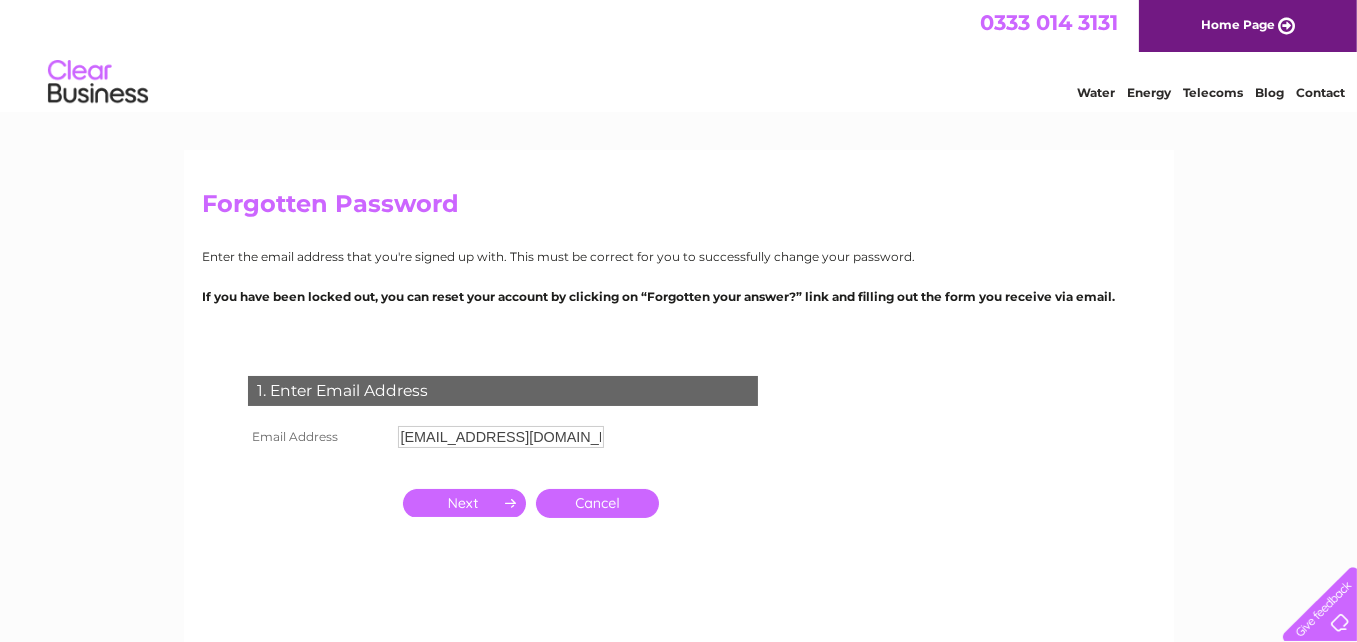 click at bounding box center [464, 503] 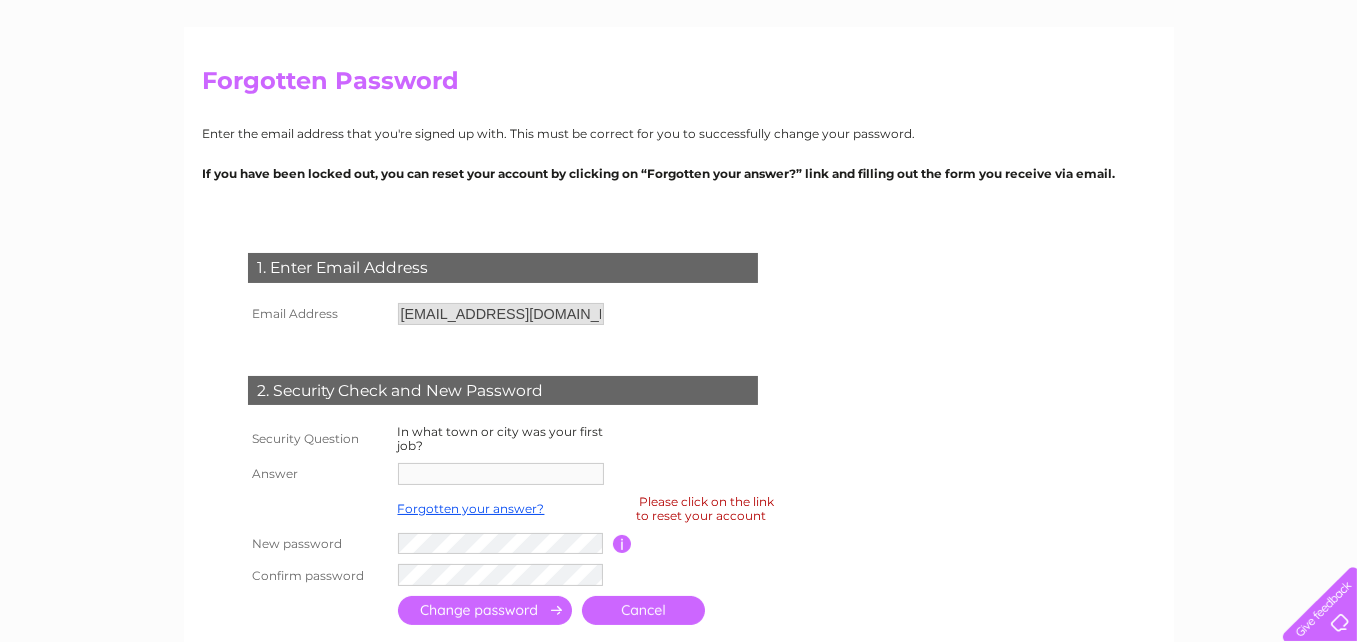 scroll, scrollTop: 166, scrollLeft: 0, axis: vertical 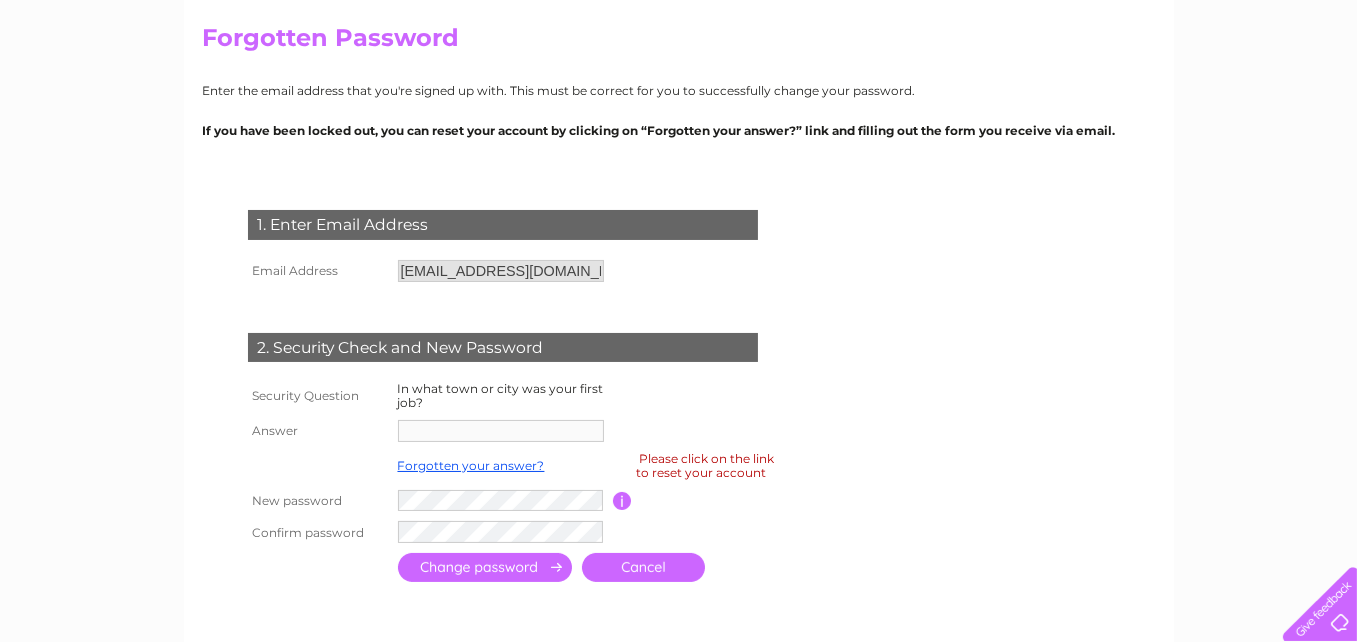 click on "In what town or city was your first job?" at bounding box center (501, 395) 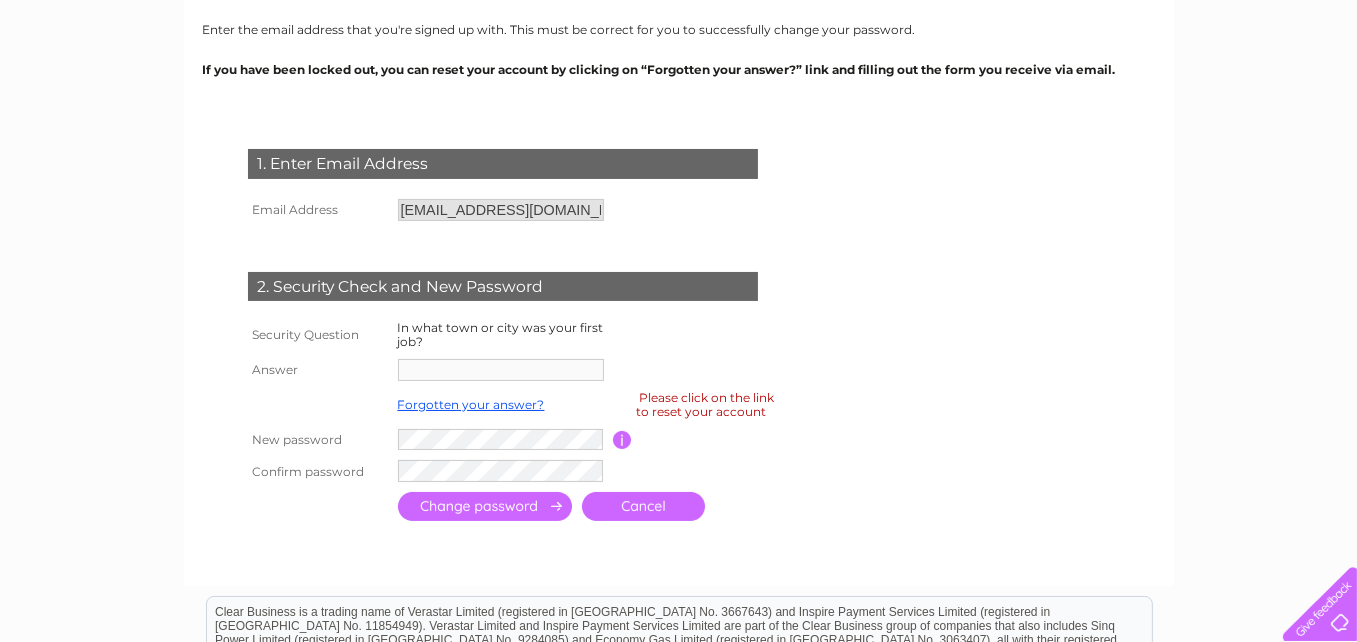 scroll, scrollTop: 194, scrollLeft: 0, axis: vertical 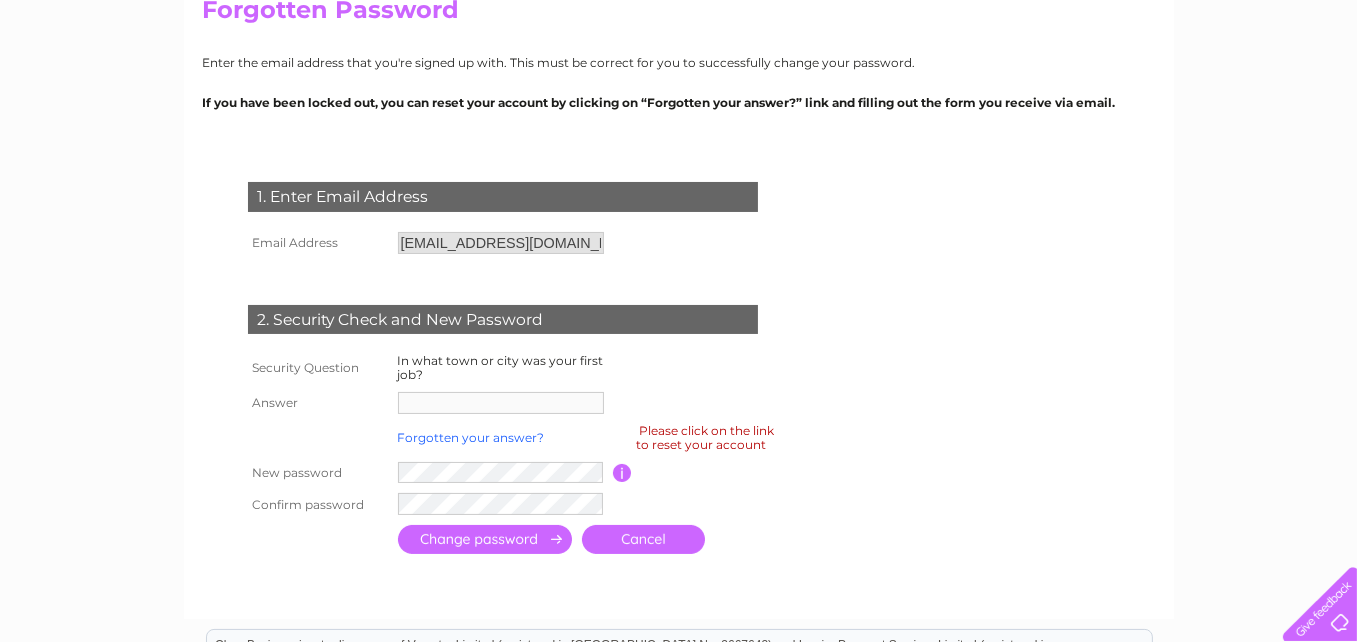 click on "Forgotten your answer?" at bounding box center [471, 437] 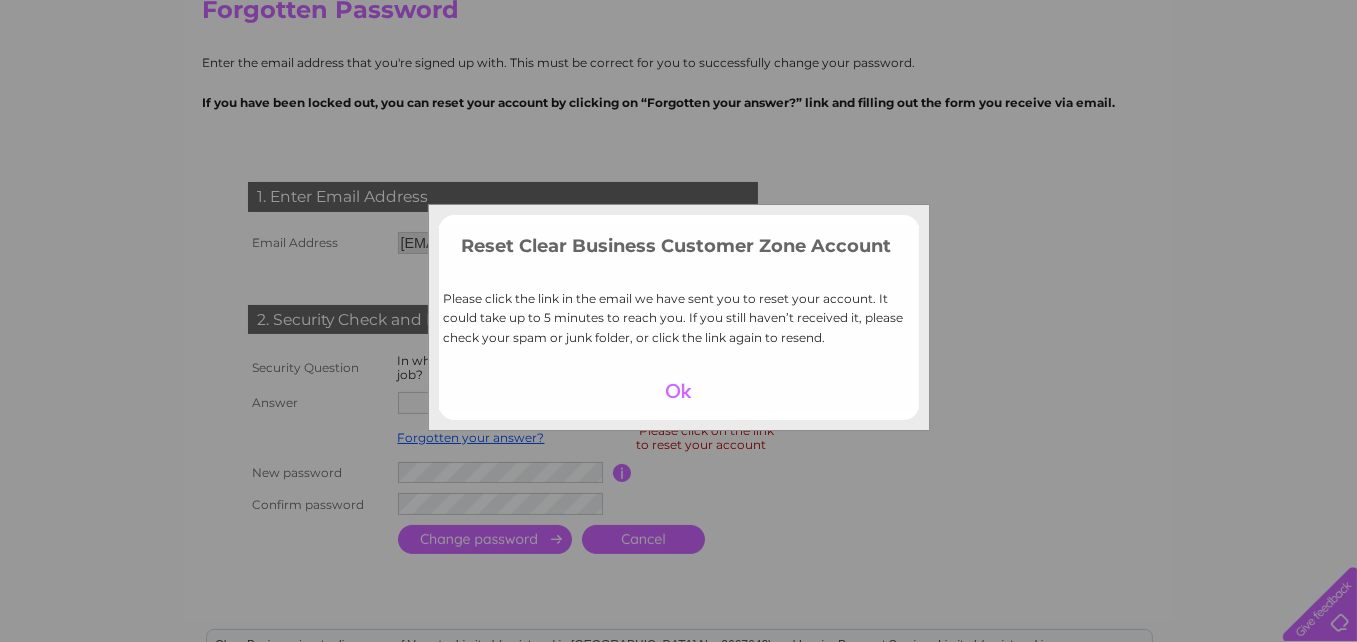 click at bounding box center [678, 391] 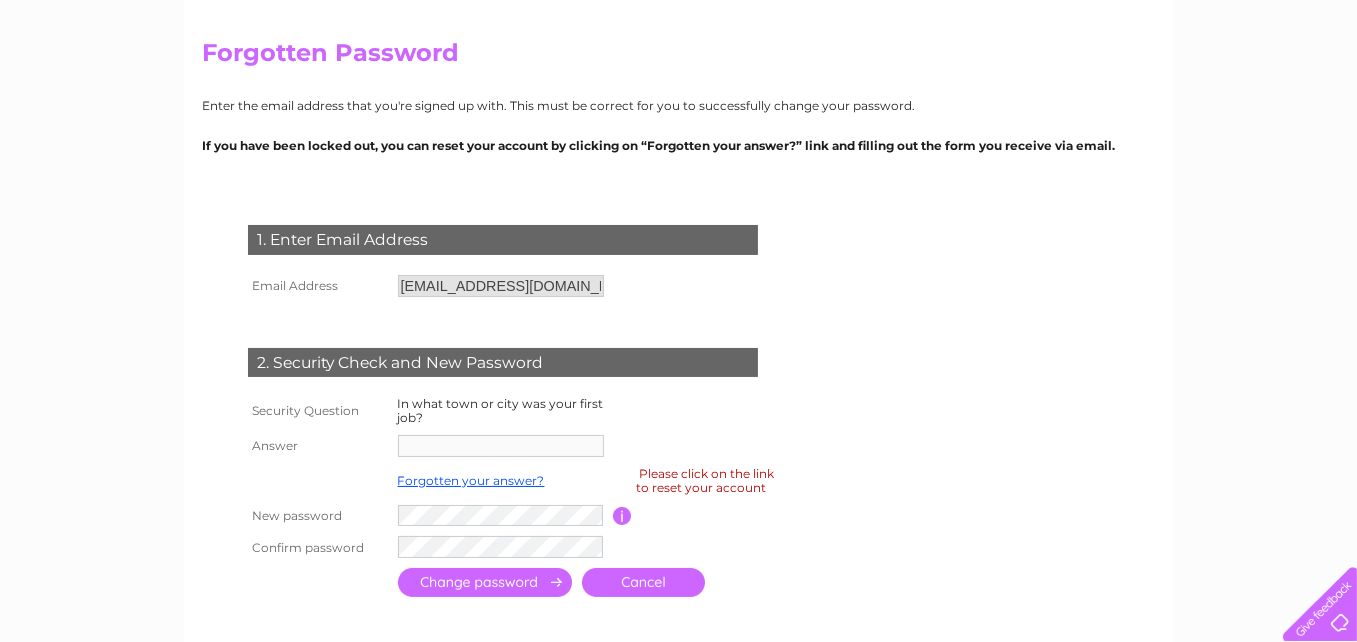 scroll, scrollTop: 0, scrollLeft: 0, axis: both 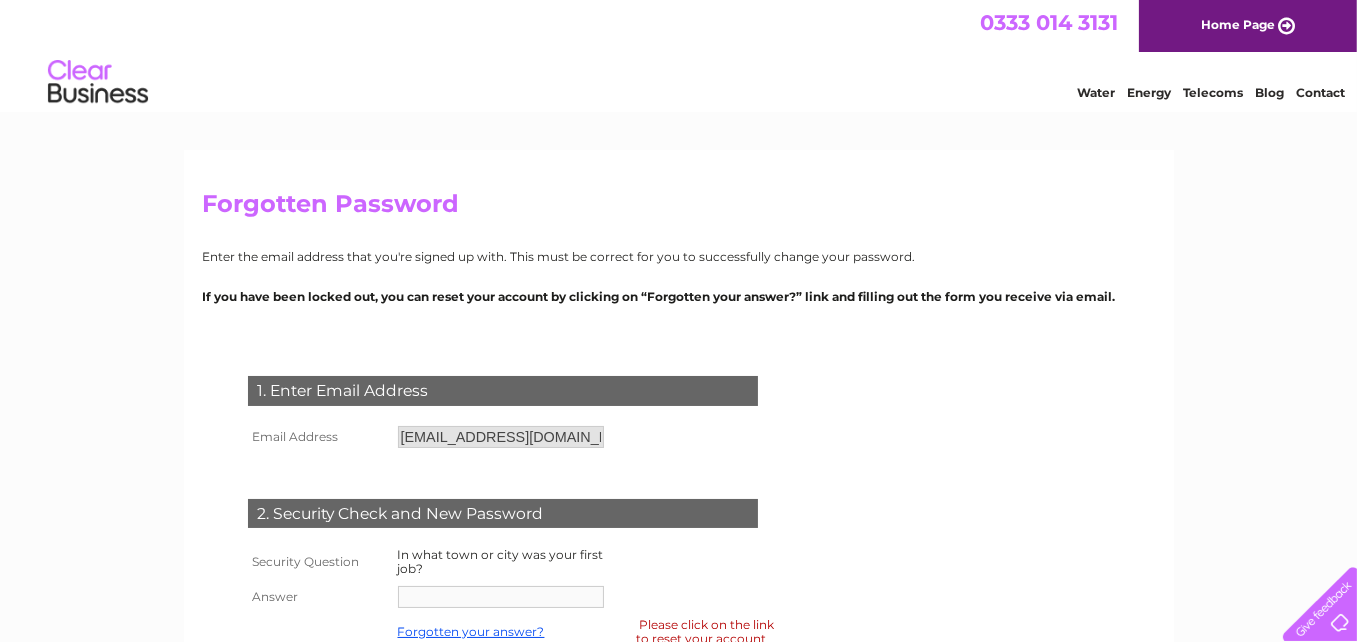 click at bounding box center [98, 82] 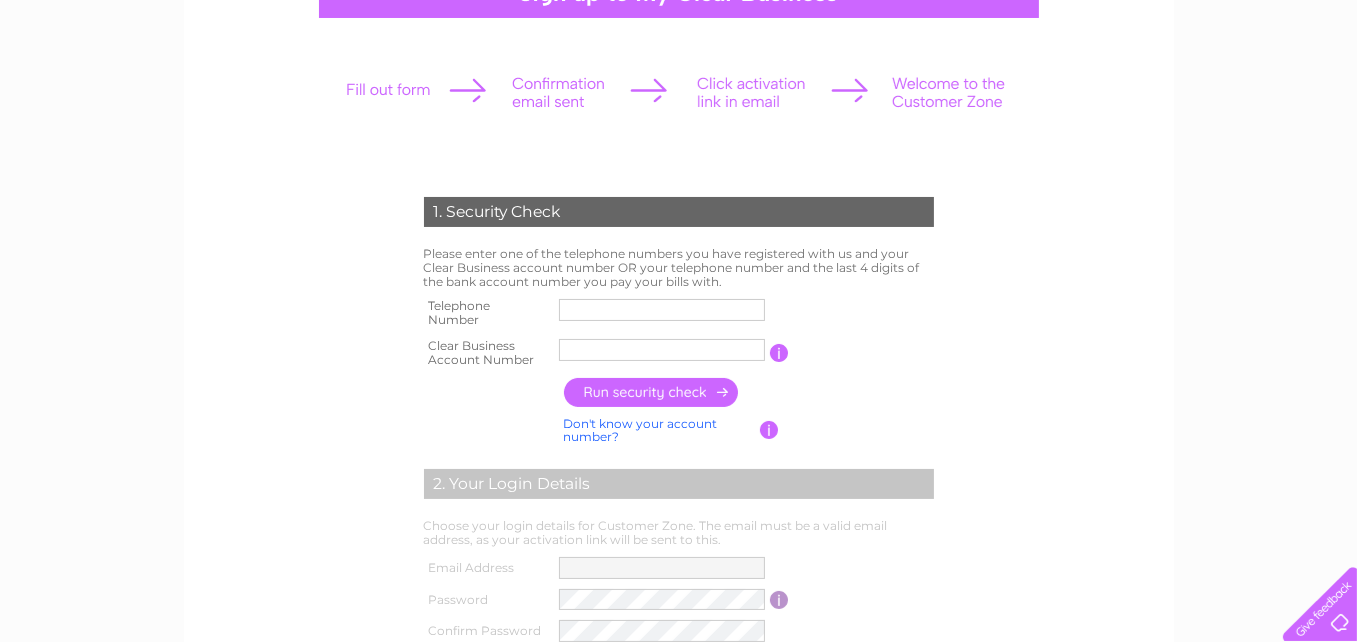 scroll, scrollTop: 233, scrollLeft: 0, axis: vertical 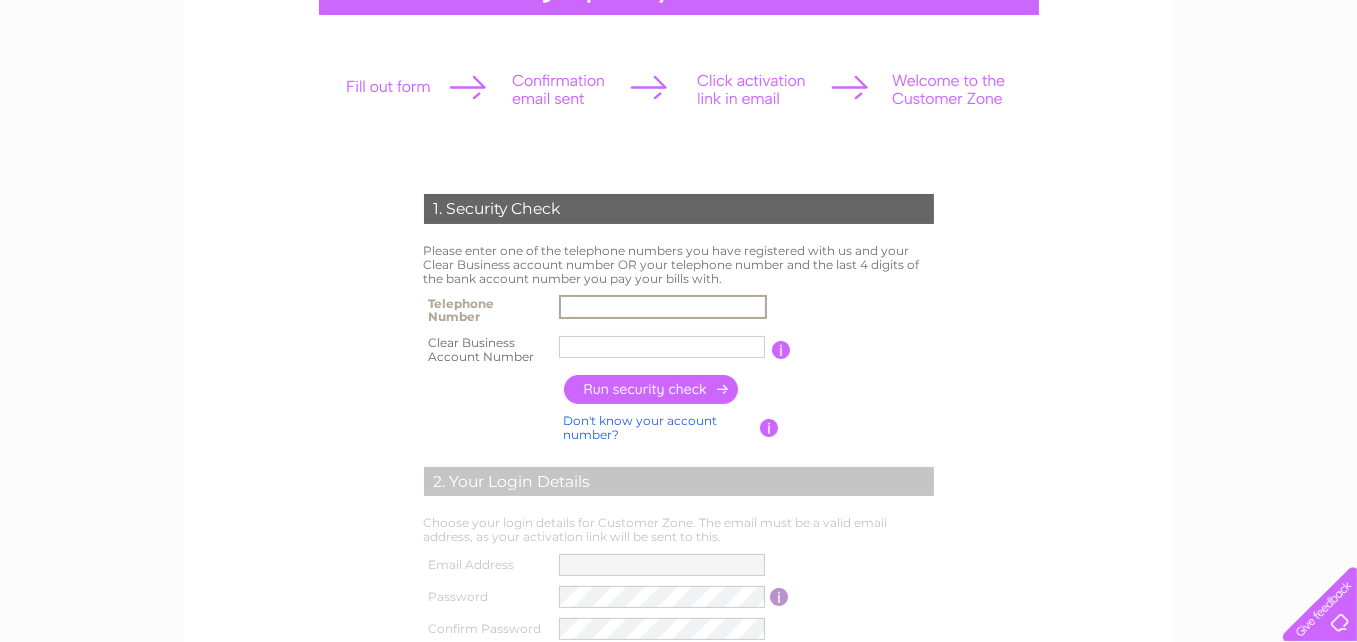 click at bounding box center (663, 307) 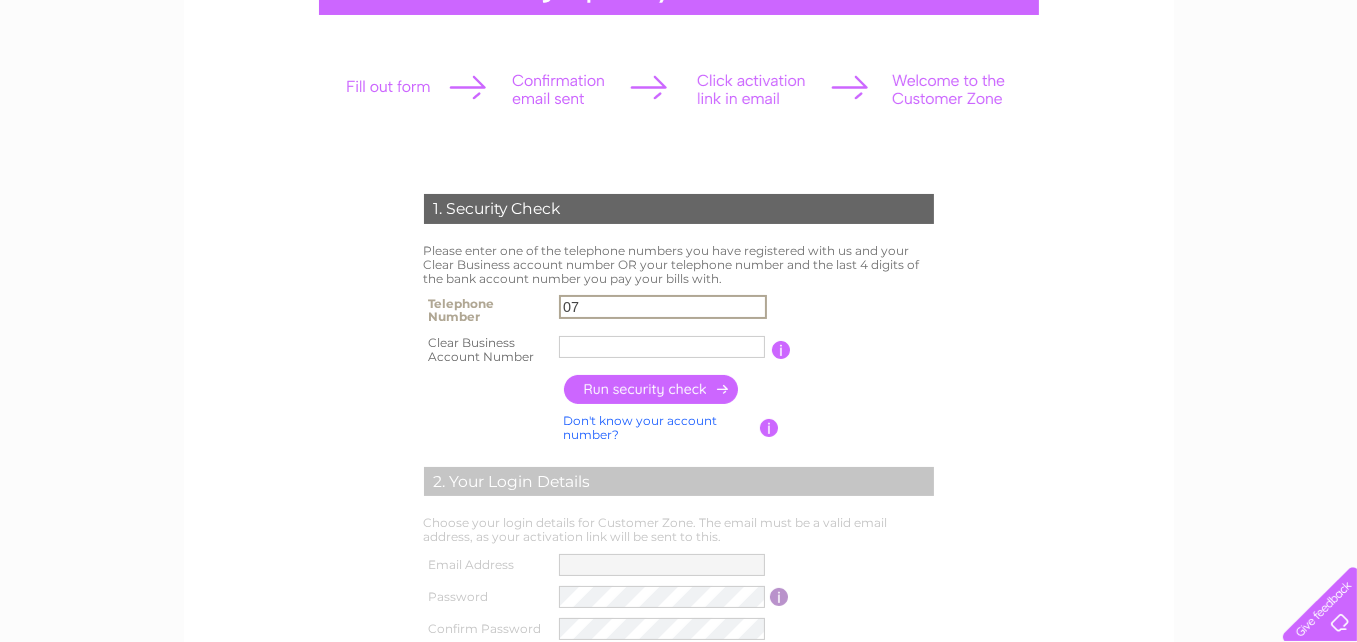 type on "0" 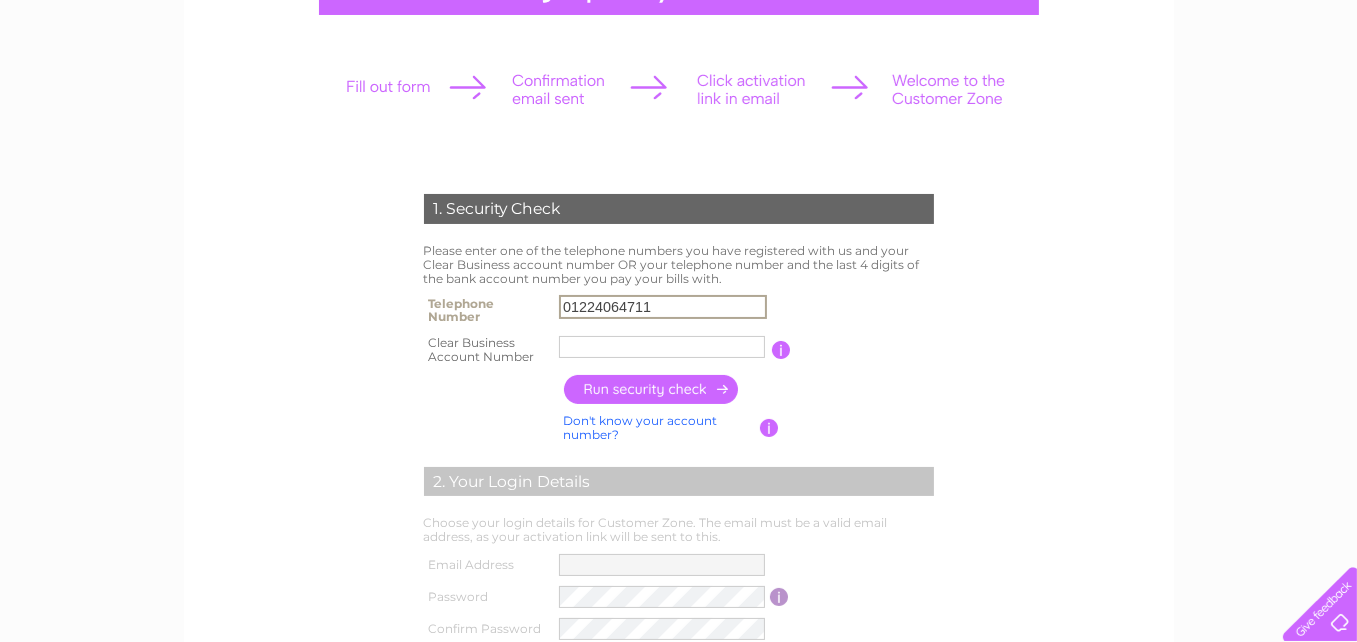 type on "01224064711" 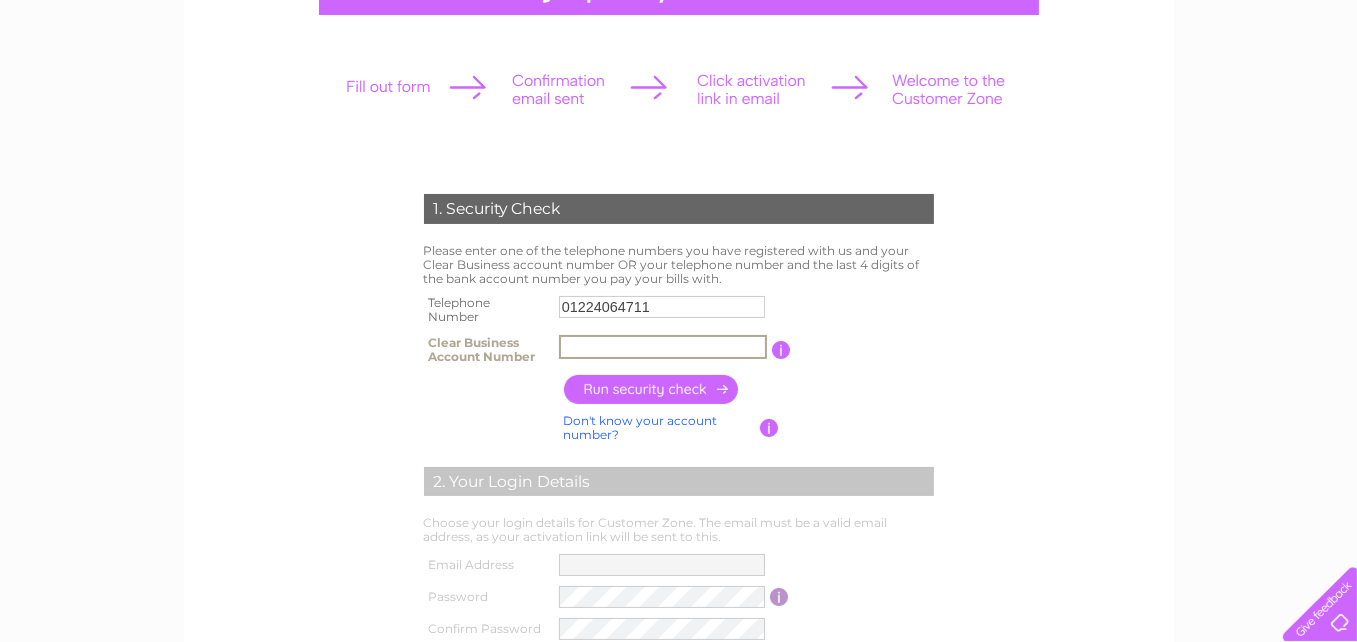 type on "1110175" 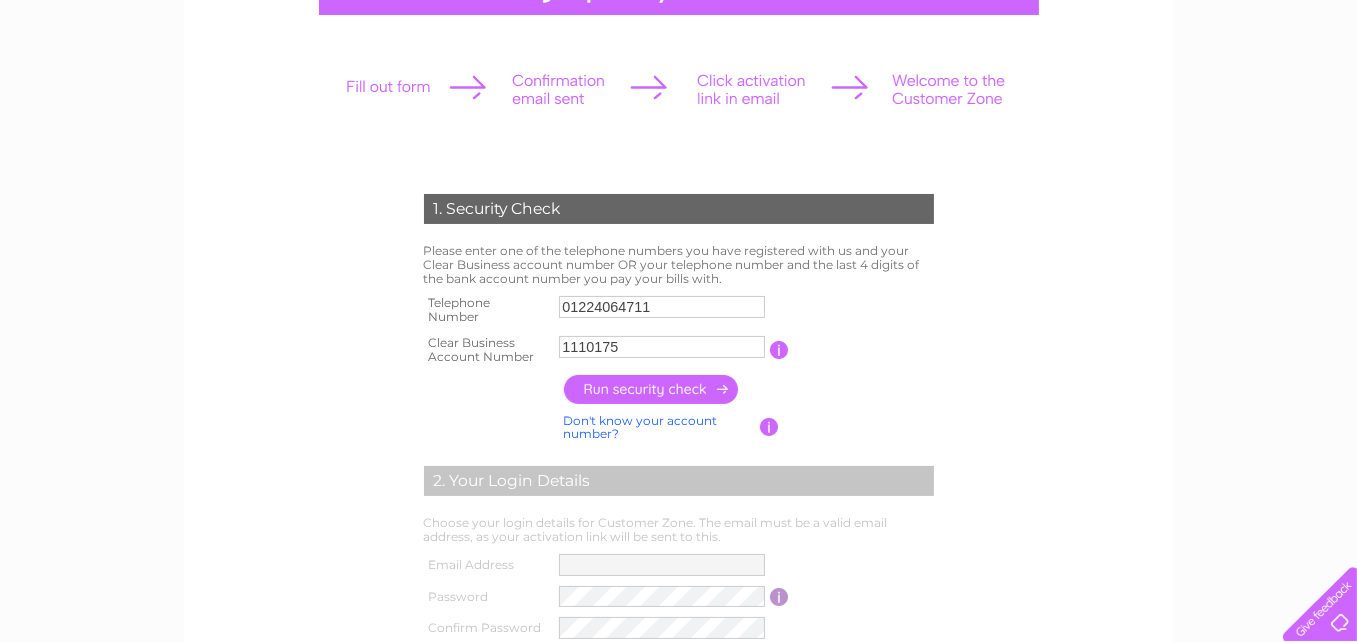 click at bounding box center [652, 389] 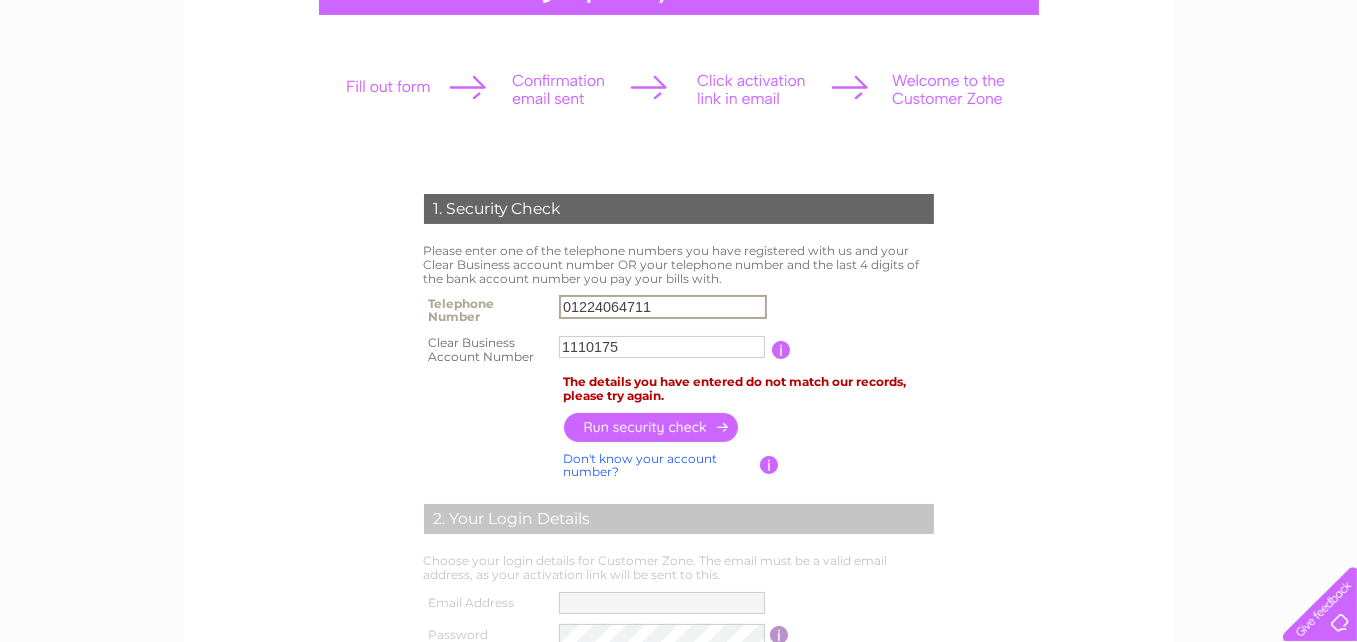 drag, startPoint x: 667, startPoint y: 308, endPoint x: 535, endPoint y: 280, distance: 134.93703 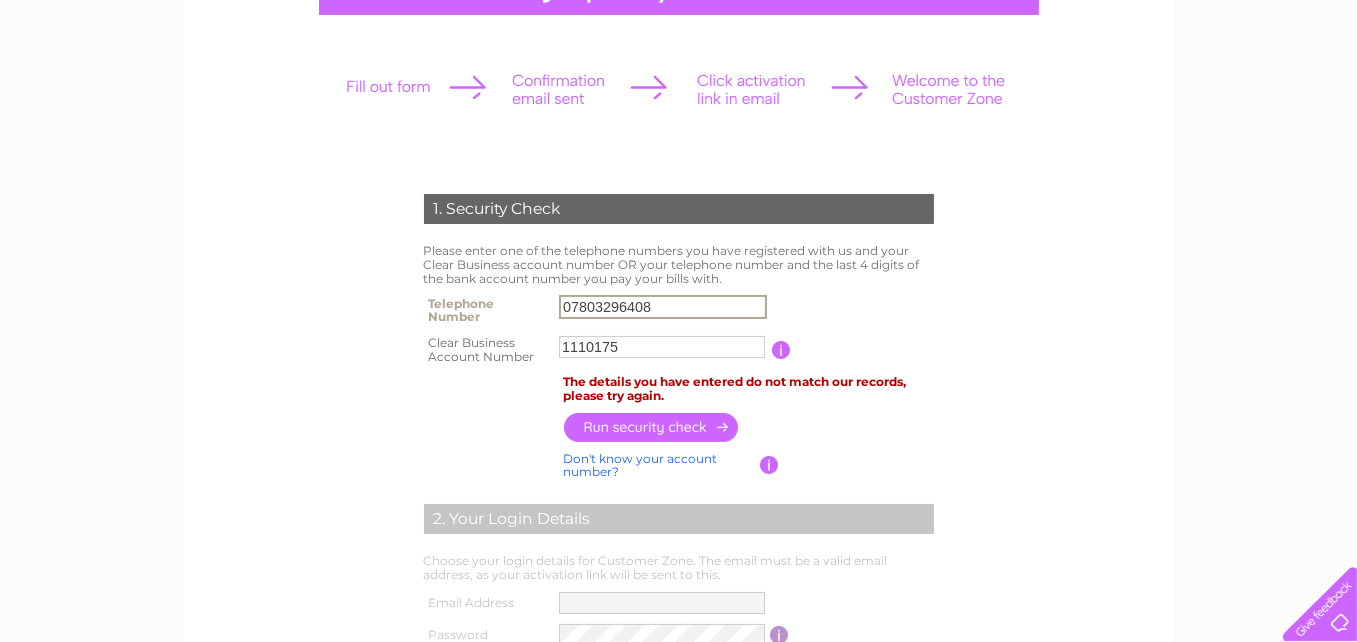 type on "07803296408" 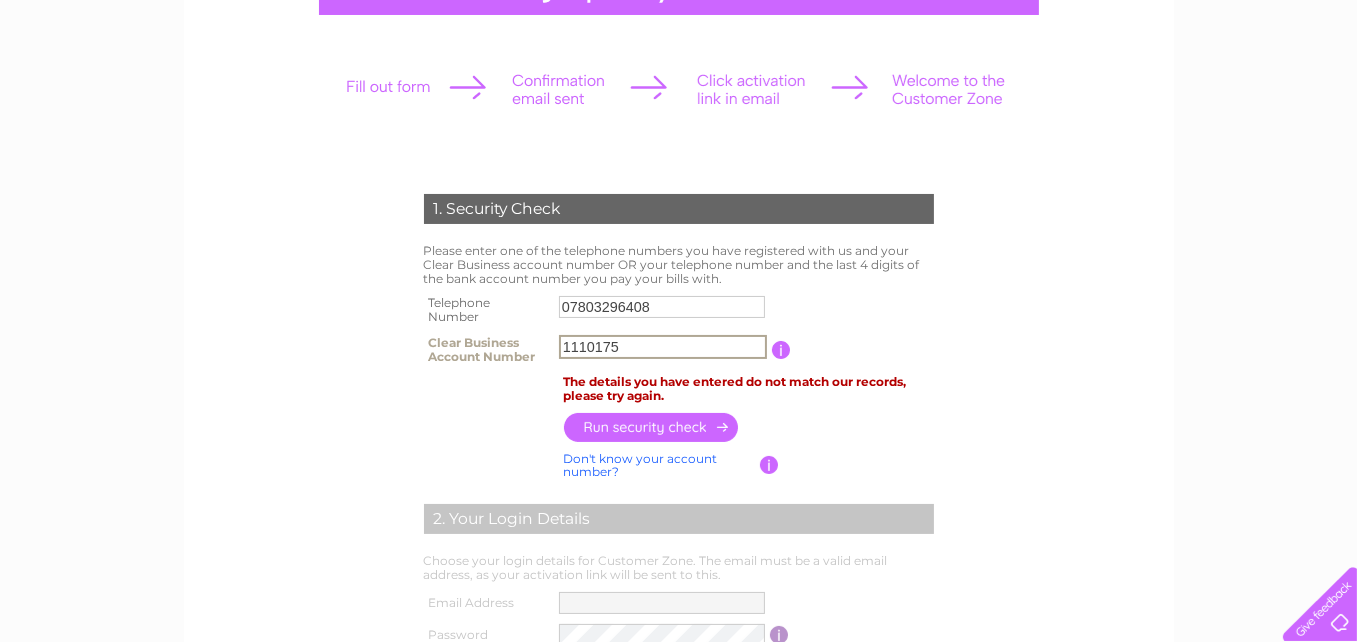 drag, startPoint x: 631, startPoint y: 346, endPoint x: 551, endPoint y: 344, distance: 80.024994 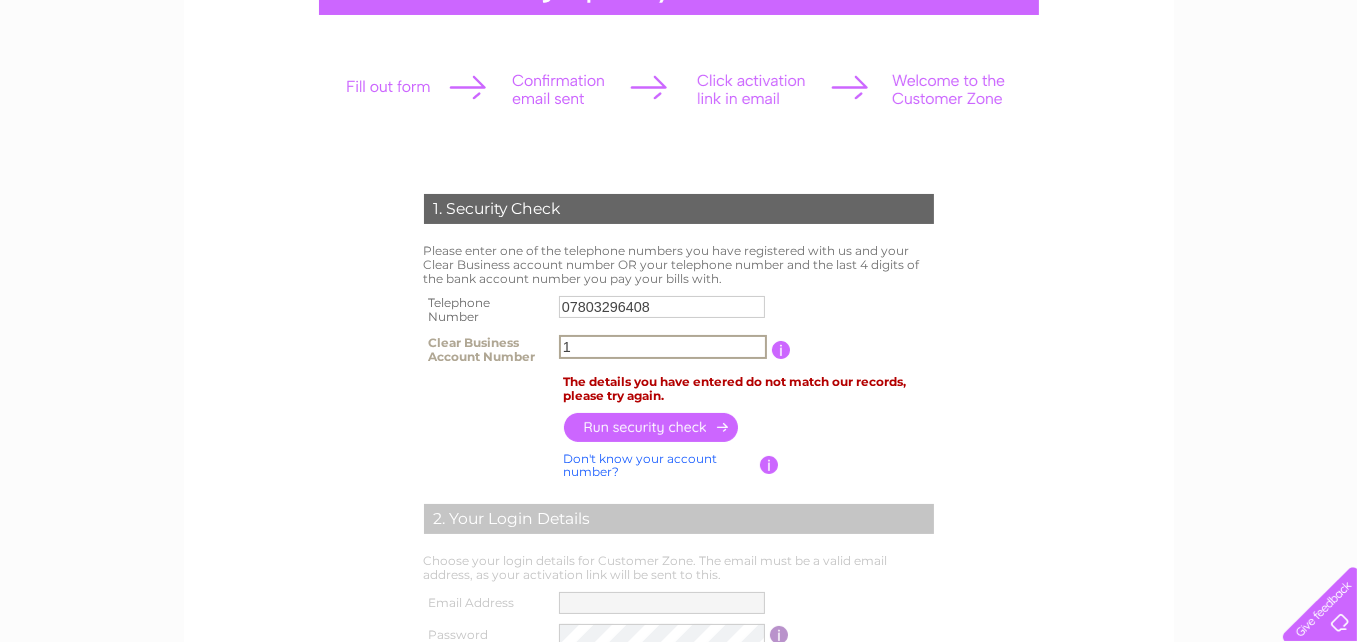 type on "1104571" 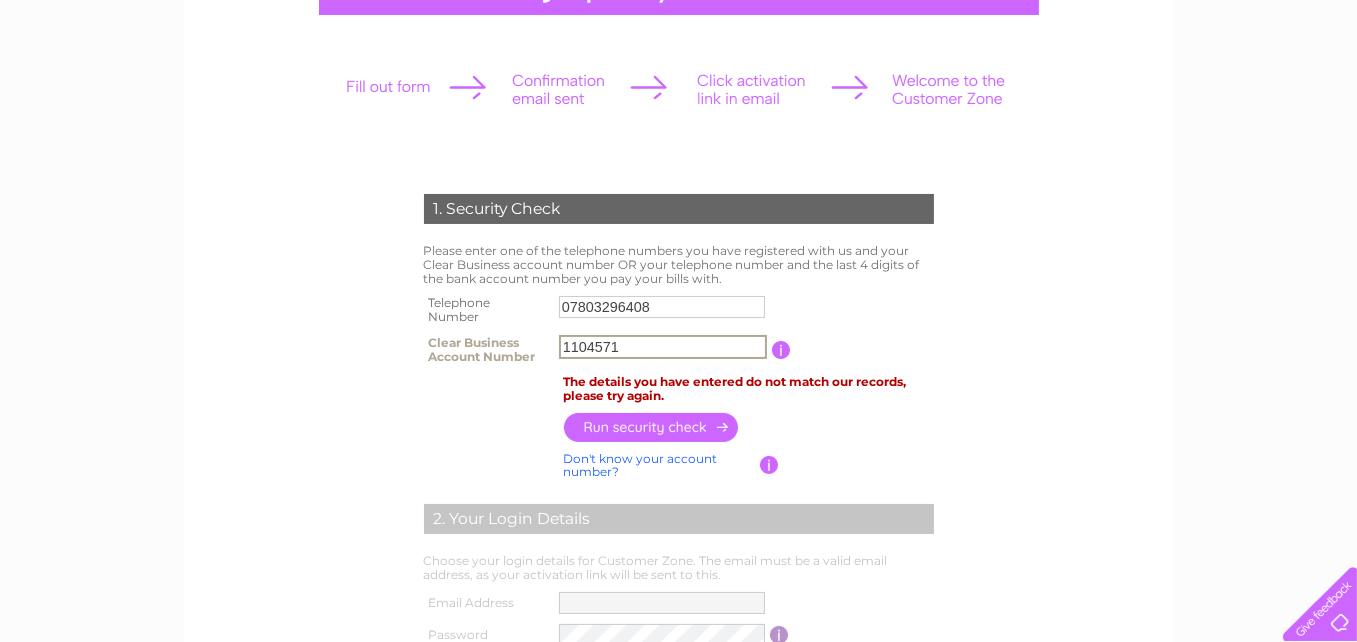 click at bounding box center (652, 427) 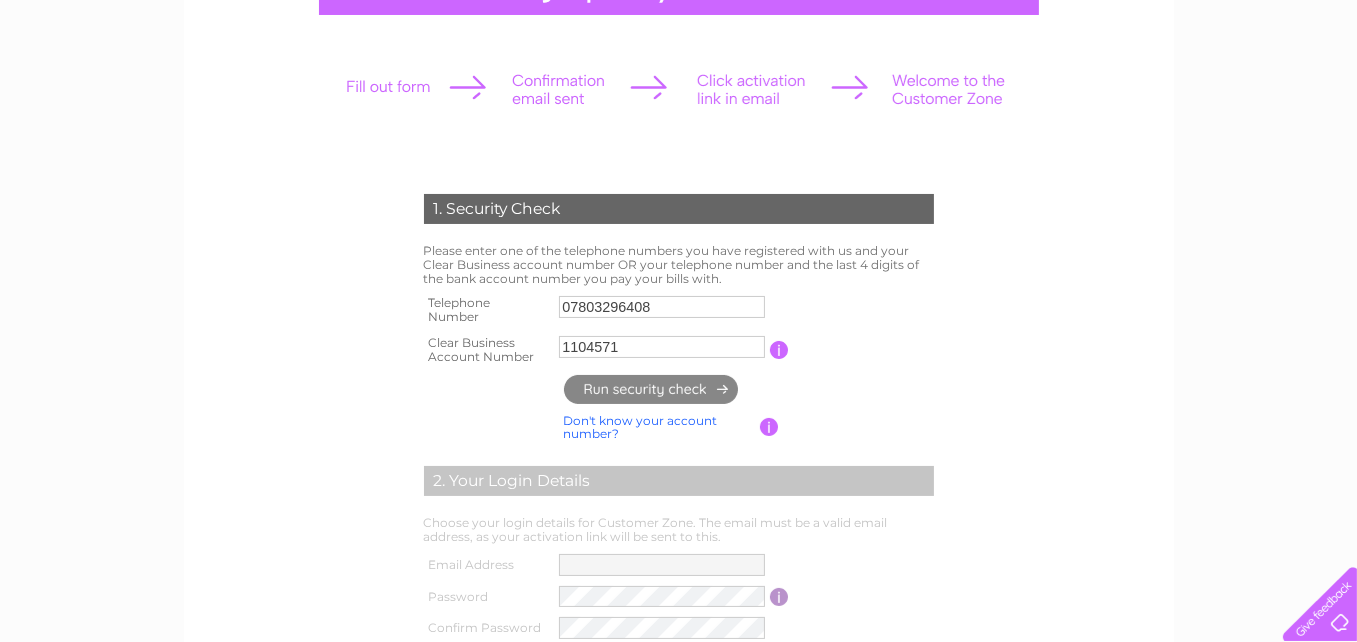 type on "**********" 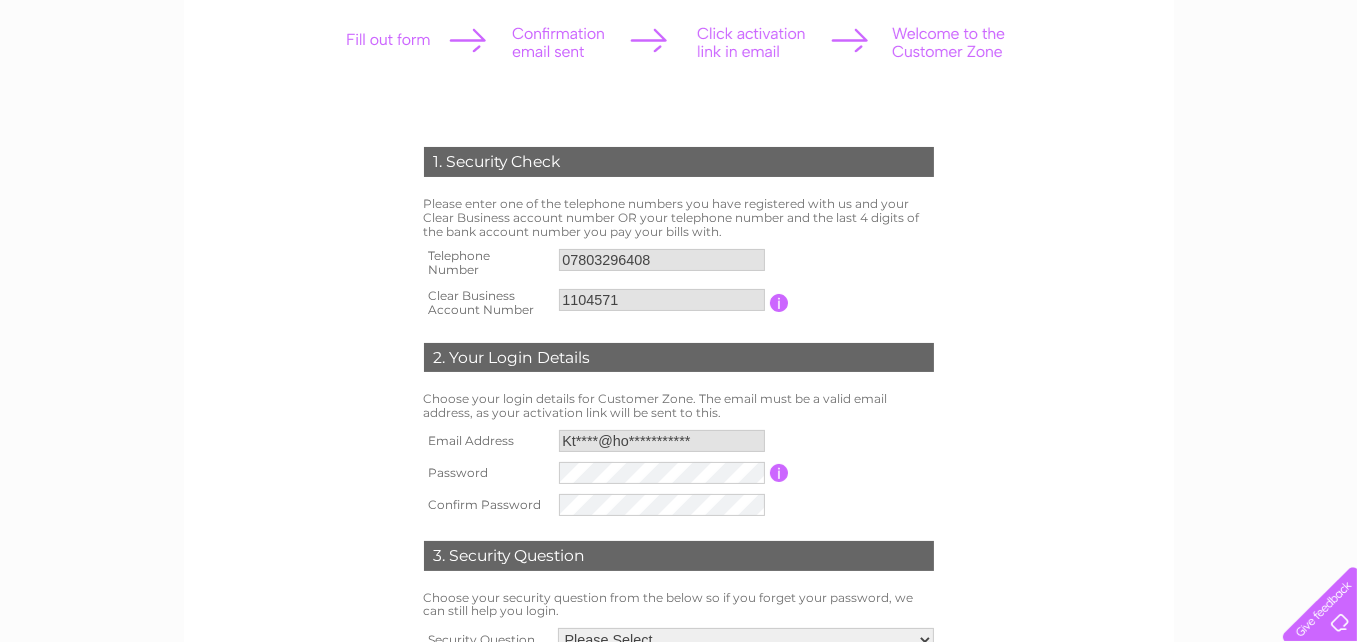 scroll, scrollTop: 333, scrollLeft: 0, axis: vertical 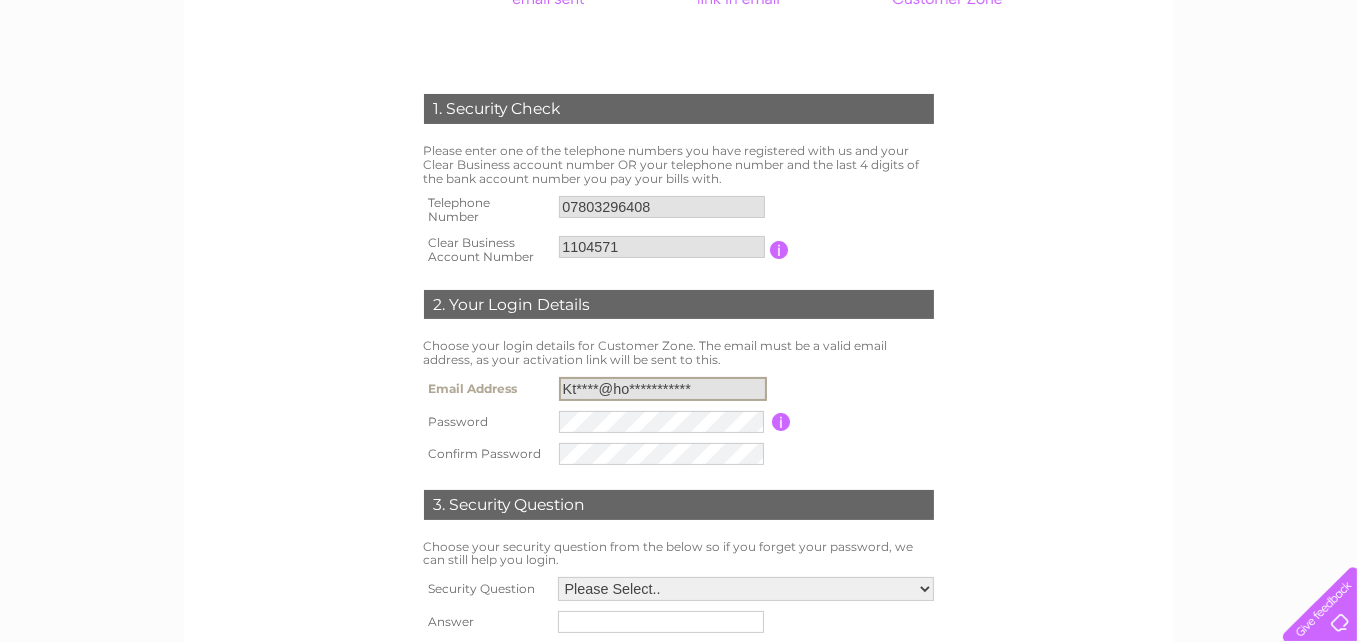 drag, startPoint x: 702, startPoint y: 382, endPoint x: 547, endPoint y: 381, distance: 155.00322 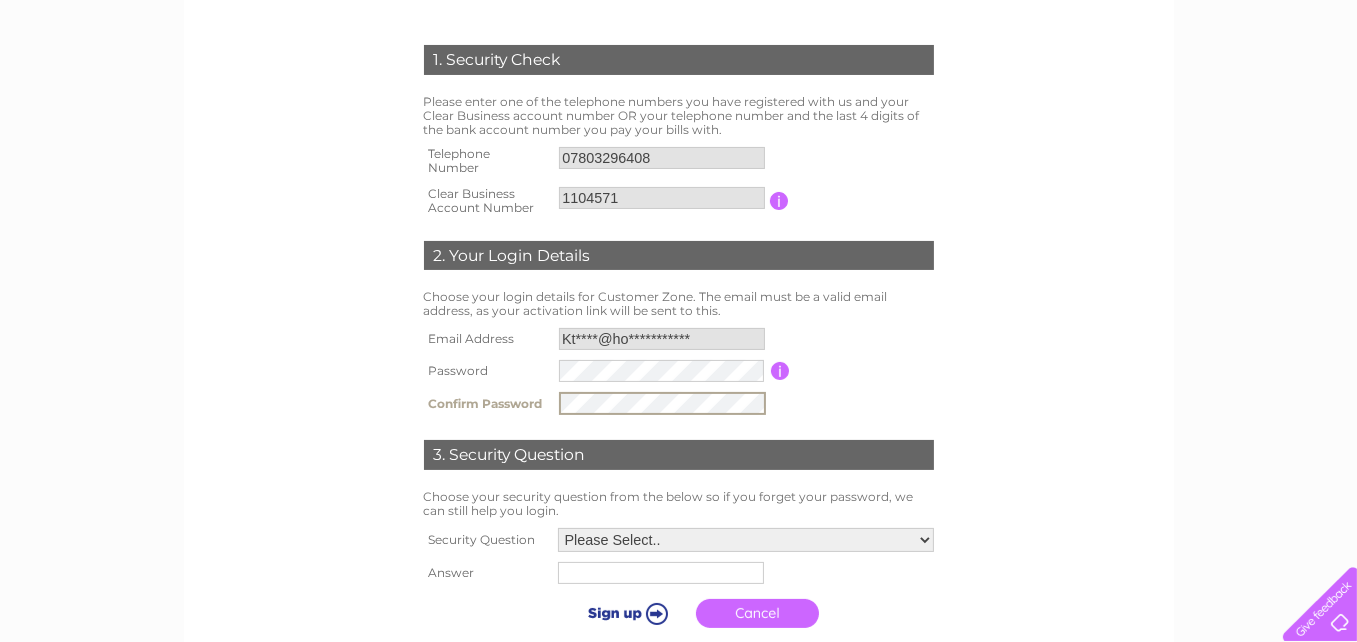 scroll, scrollTop: 466, scrollLeft: 0, axis: vertical 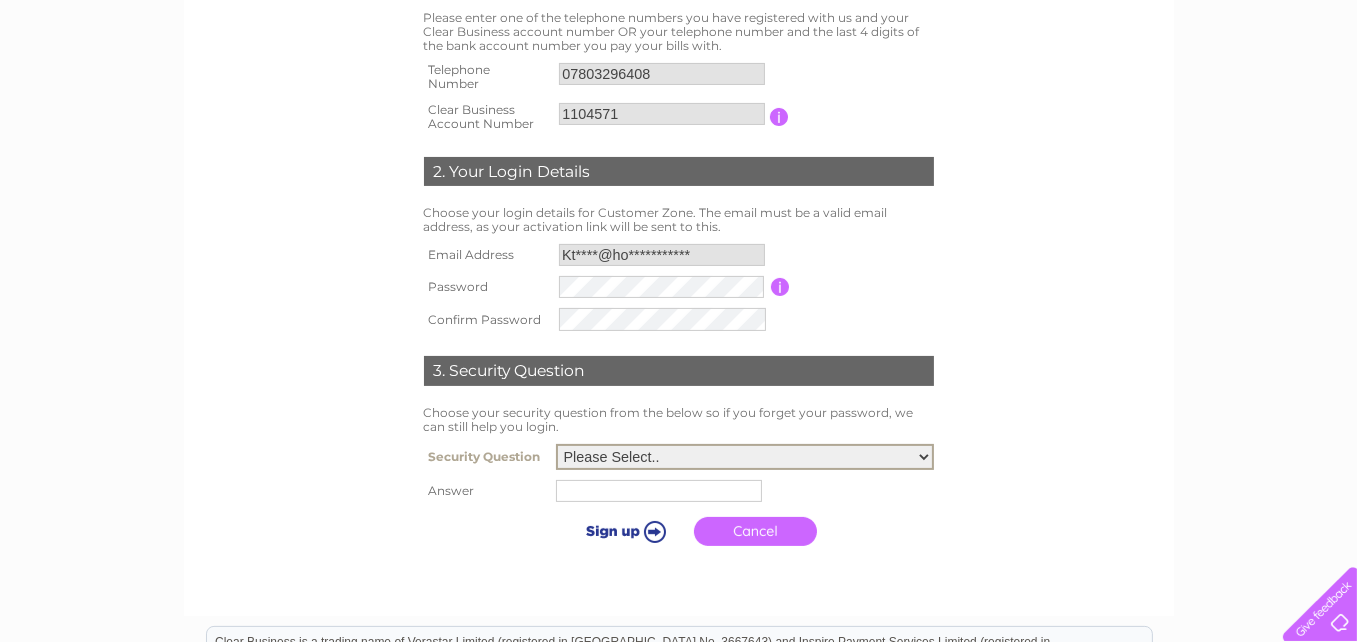 click on "Please Select..
In what town or city was your first job?
In what town or city did you meet your spouse/partner?
In what town or city did your mother and father meet?
What street did you live on as a child?
What was the name of your first pet?
Who was your childhood hero?" at bounding box center [745, 457] 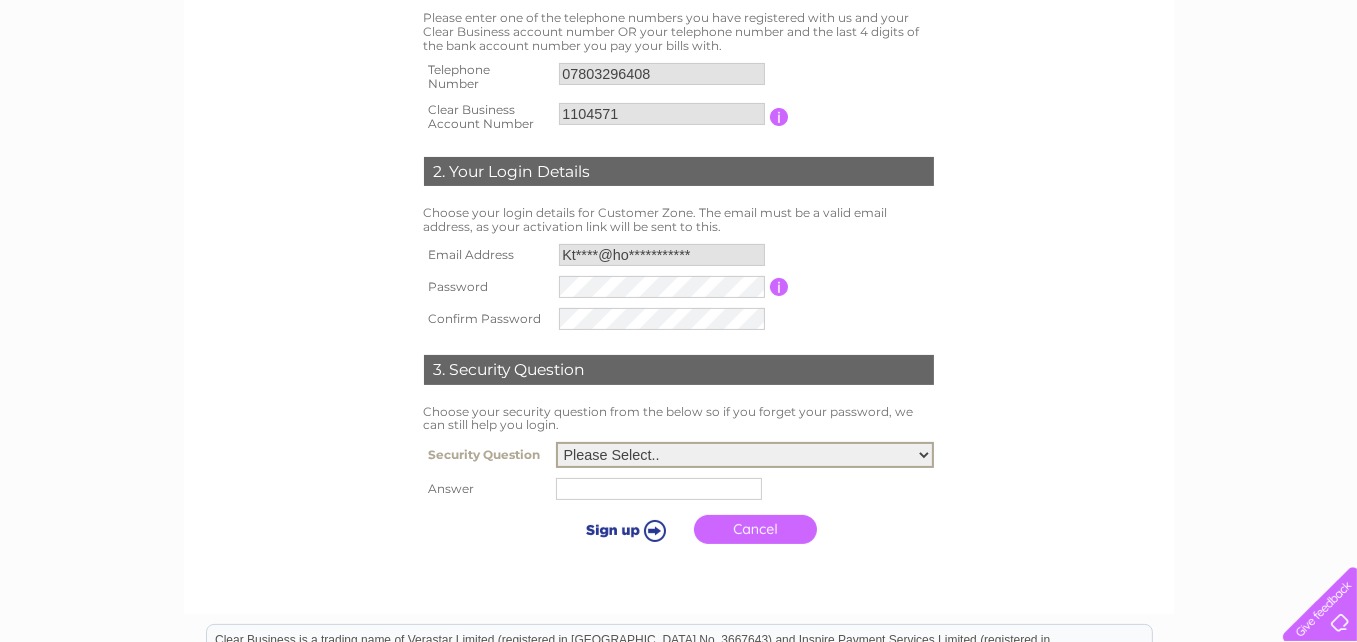 select on "5" 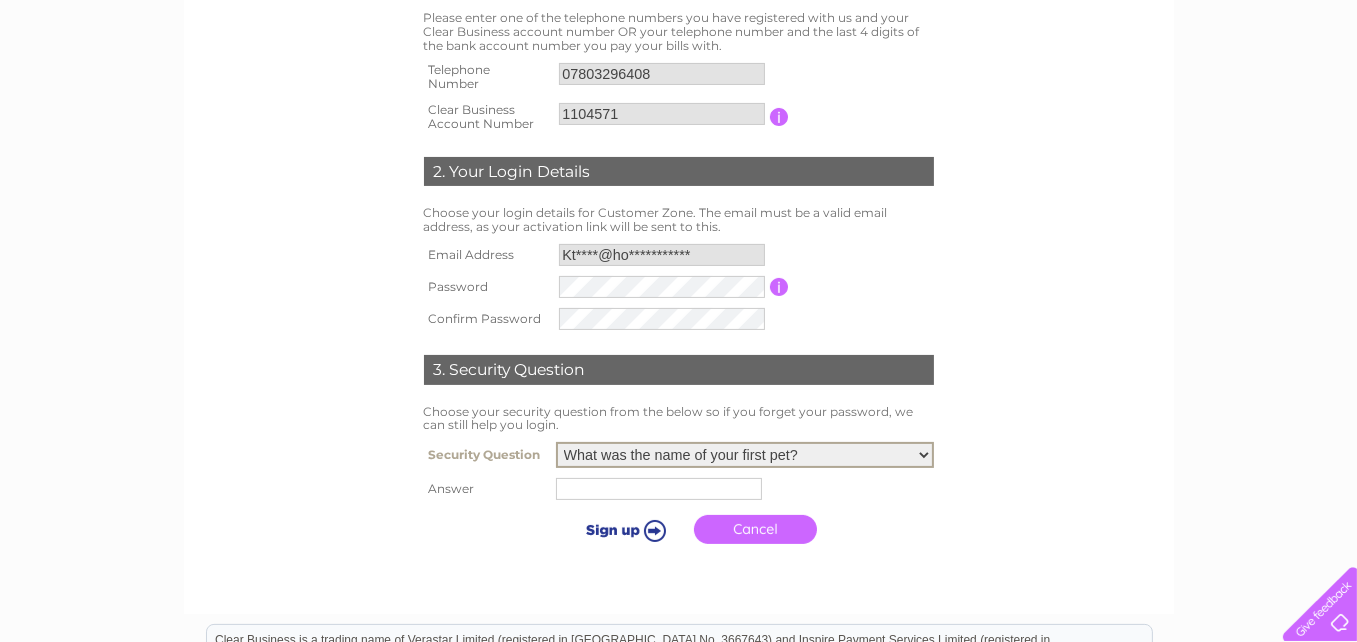 click on "Please Select..
In what town or city was your first job?
In what town or city did you meet your spouse/partner?
In what town or city did your mother and father meet?
What street did you live on as a child?
What was the name of your first pet?
Who was your childhood hero?" at bounding box center (745, 455) 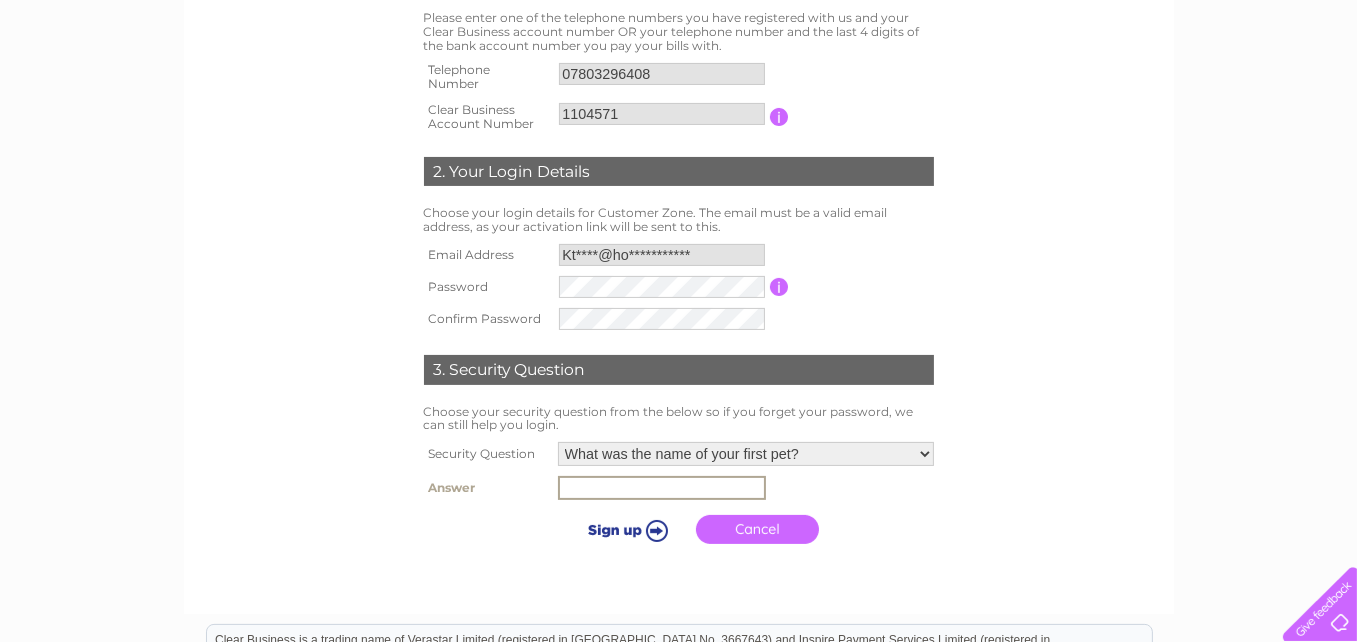 type on "amo" 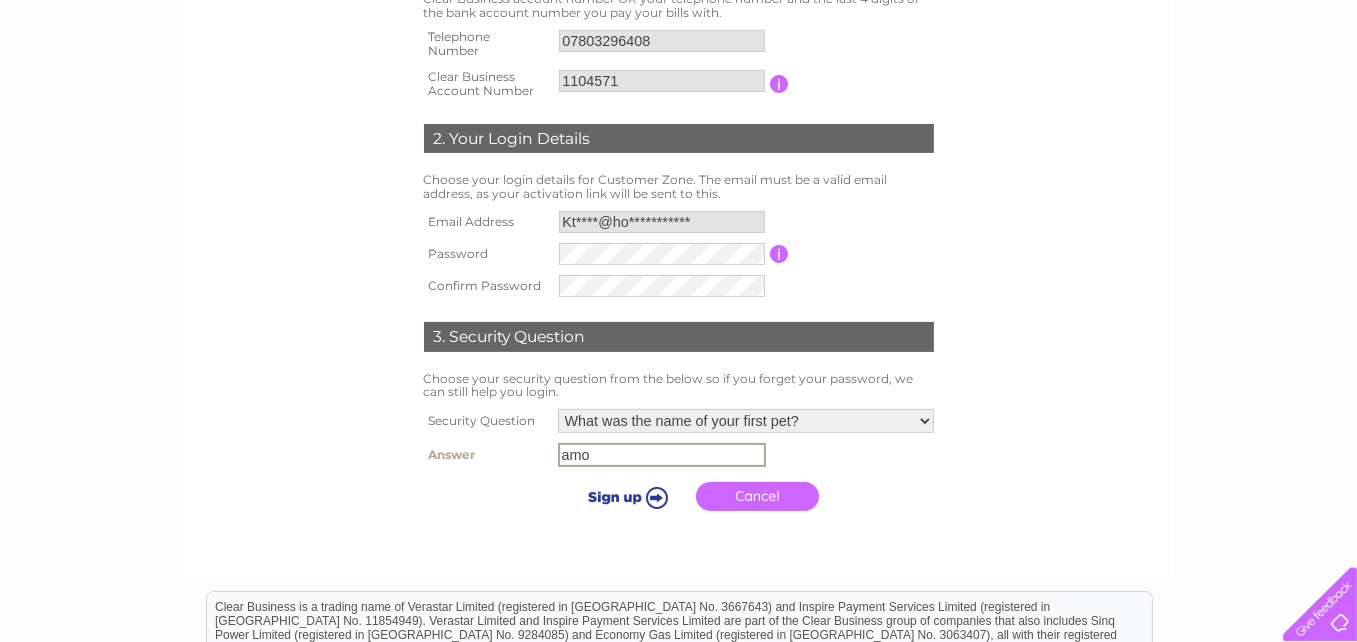 scroll, scrollTop: 500, scrollLeft: 0, axis: vertical 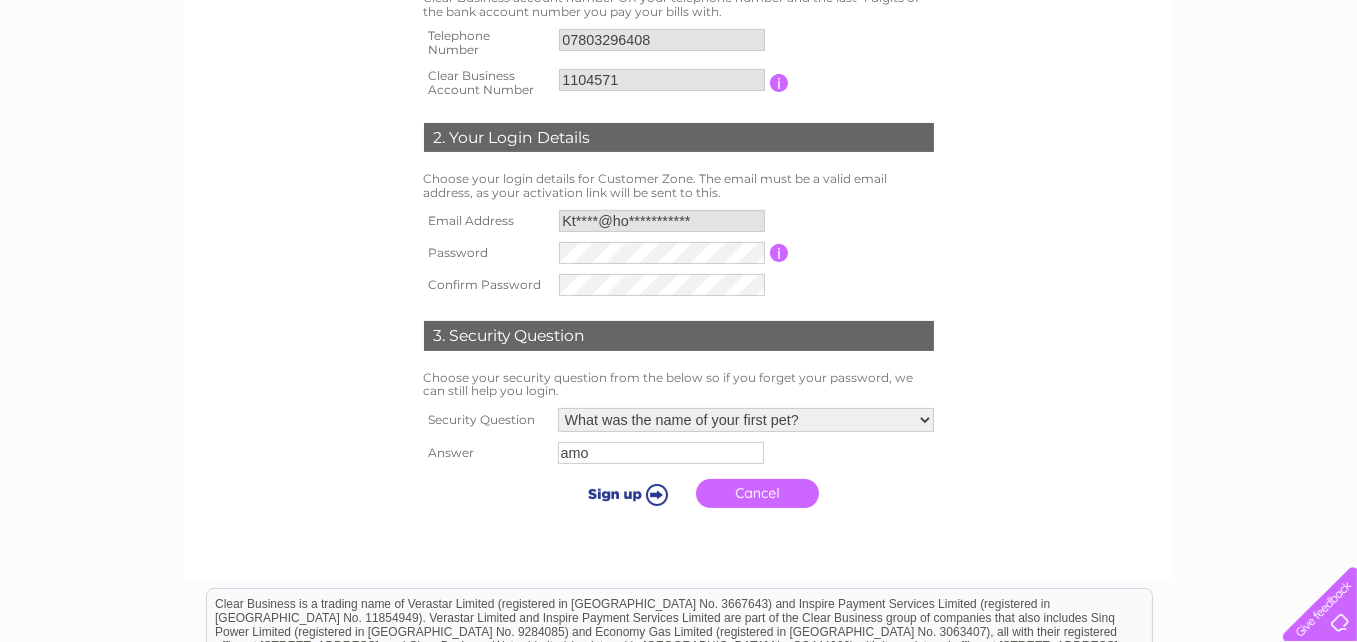 click at bounding box center (624, 494) 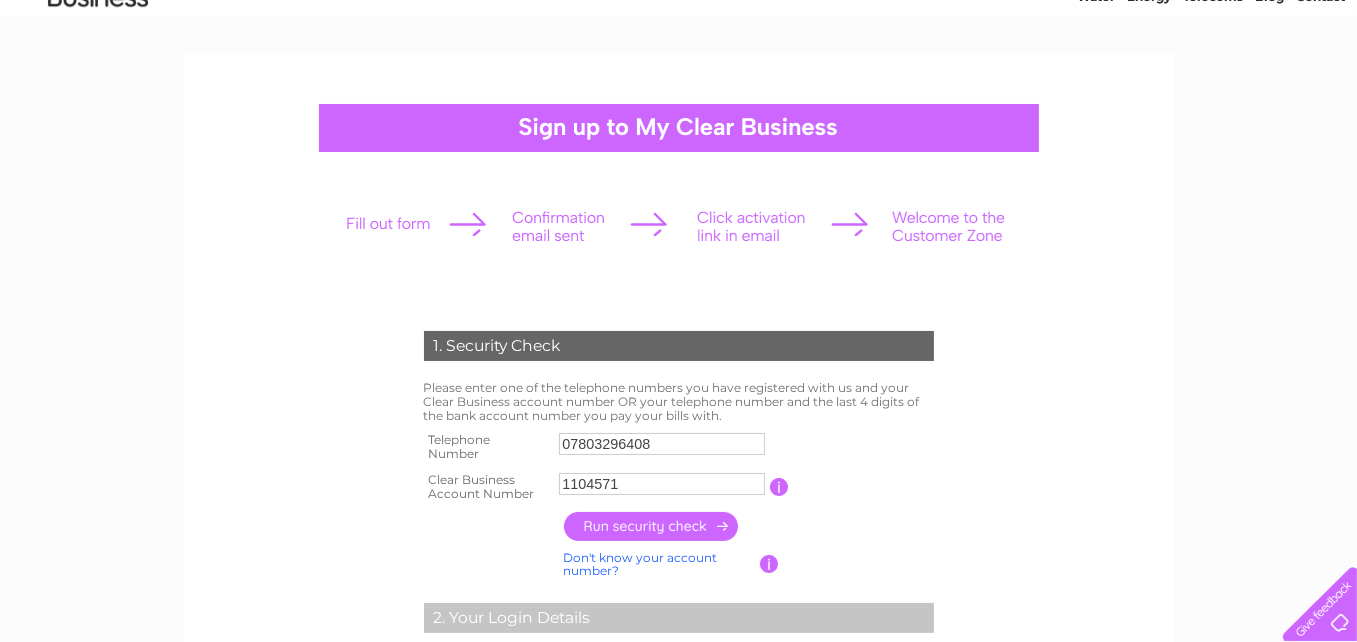 scroll, scrollTop: 0, scrollLeft: 0, axis: both 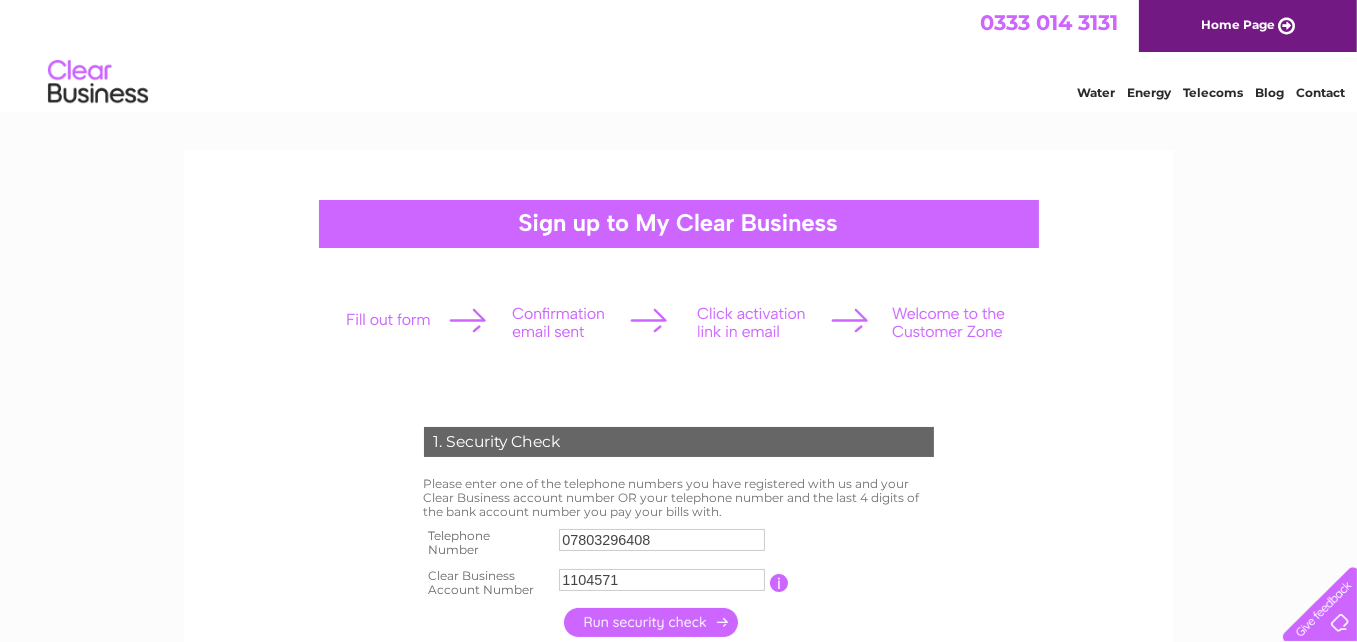 click at bounding box center [678, 322] 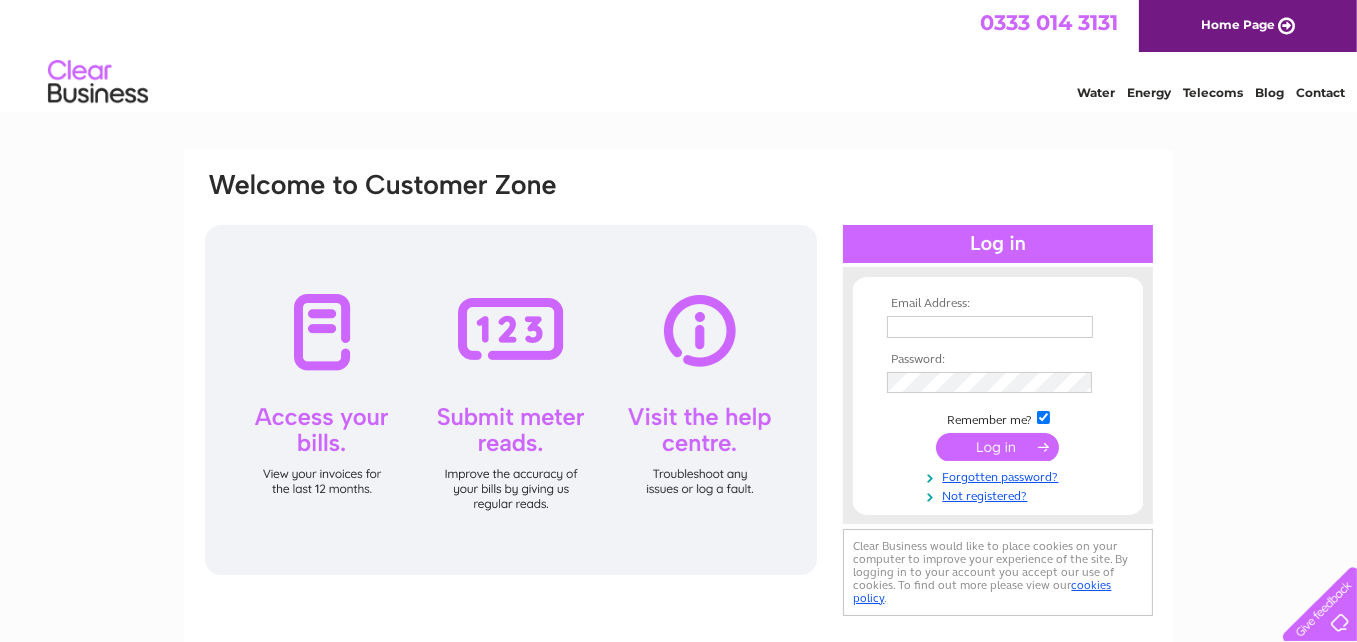 scroll, scrollTop: 0, scrollLeft: 0, axis: both 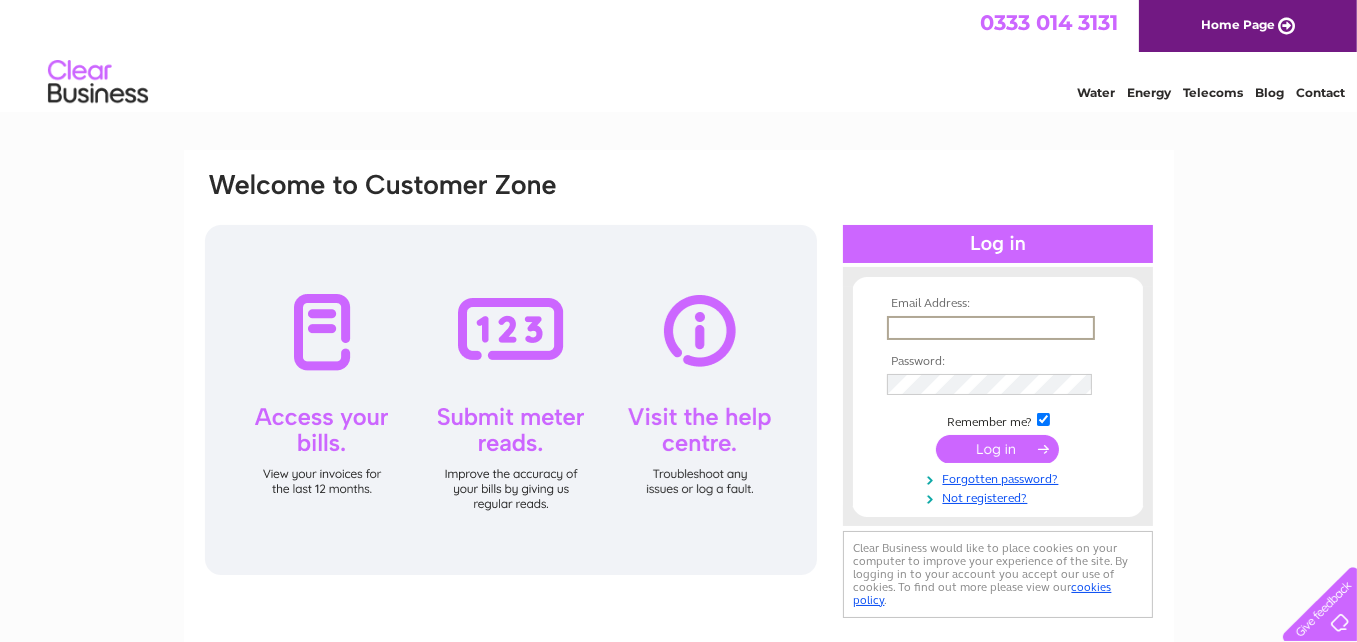 type on "[EMAIL_ADDRESS][DOMAIN_NAME]" 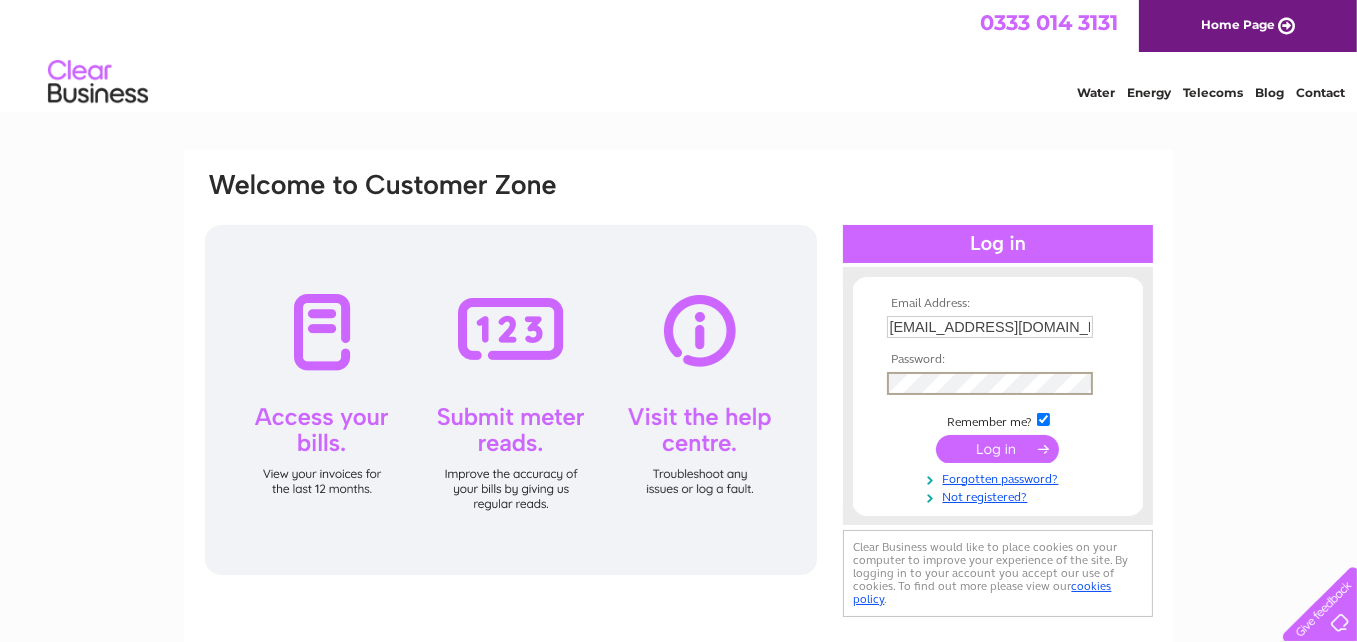 click at bounding box center [997, 449] 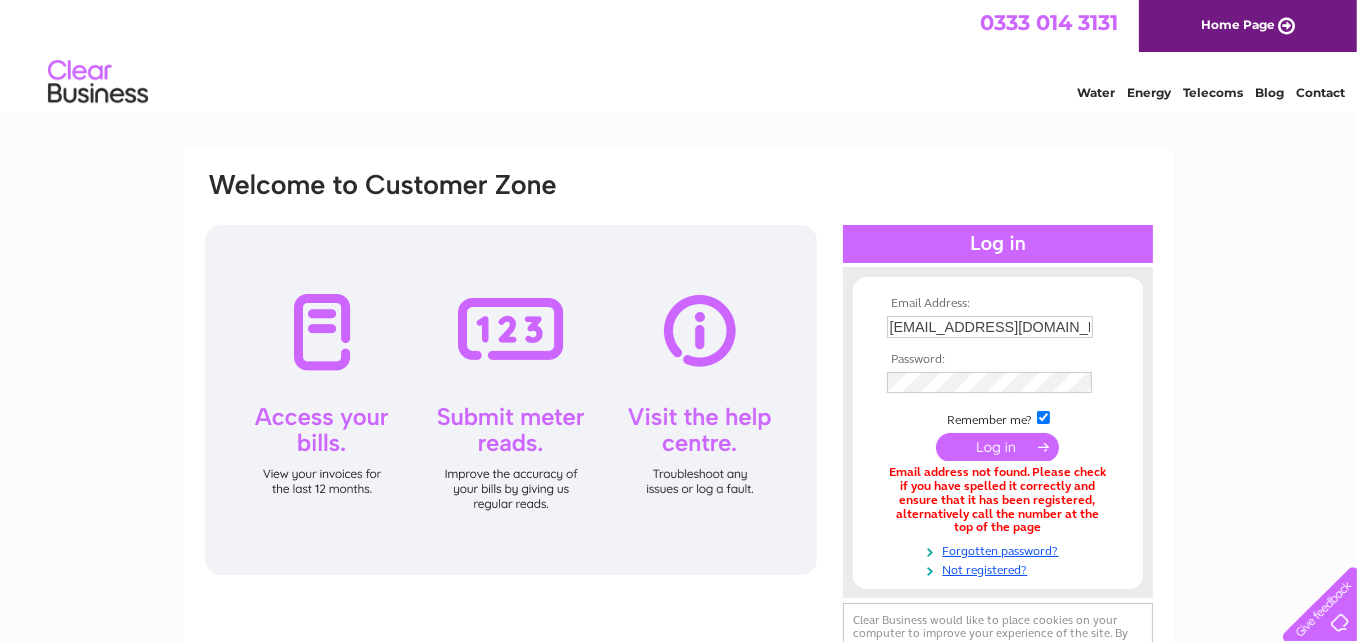 scroll, scrollTop: 0, scrollLeft: 0, axis: both 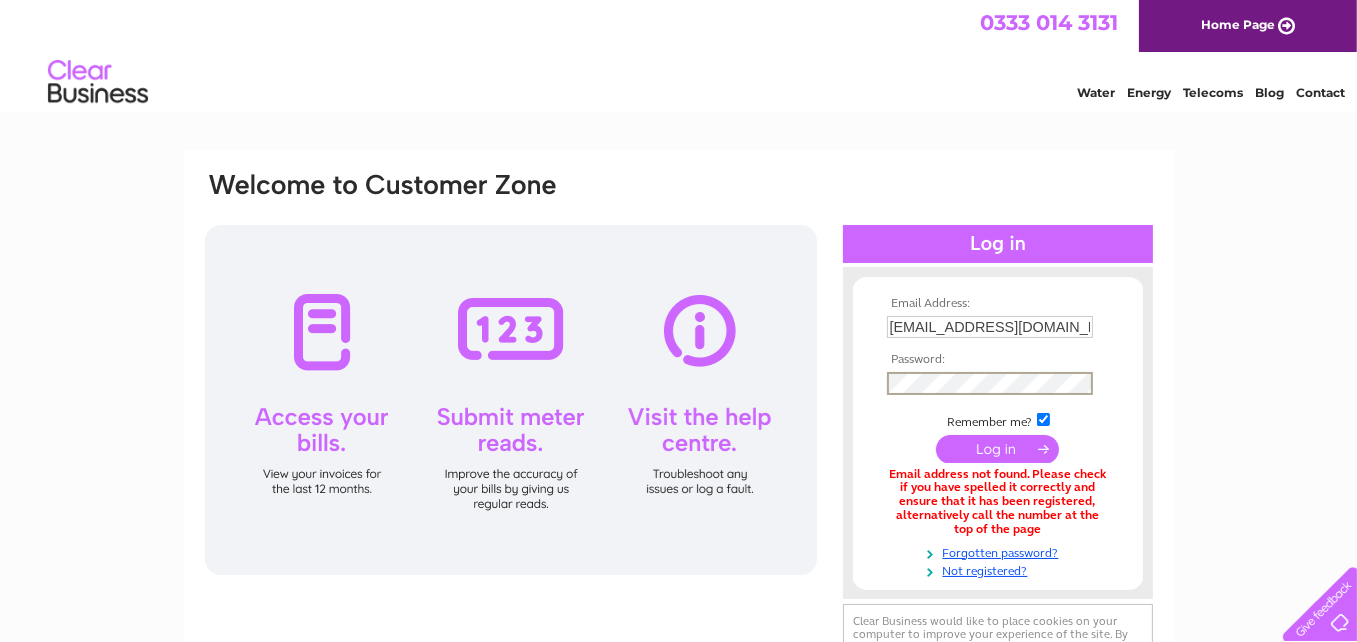 click at bounding box center [1043, 419] 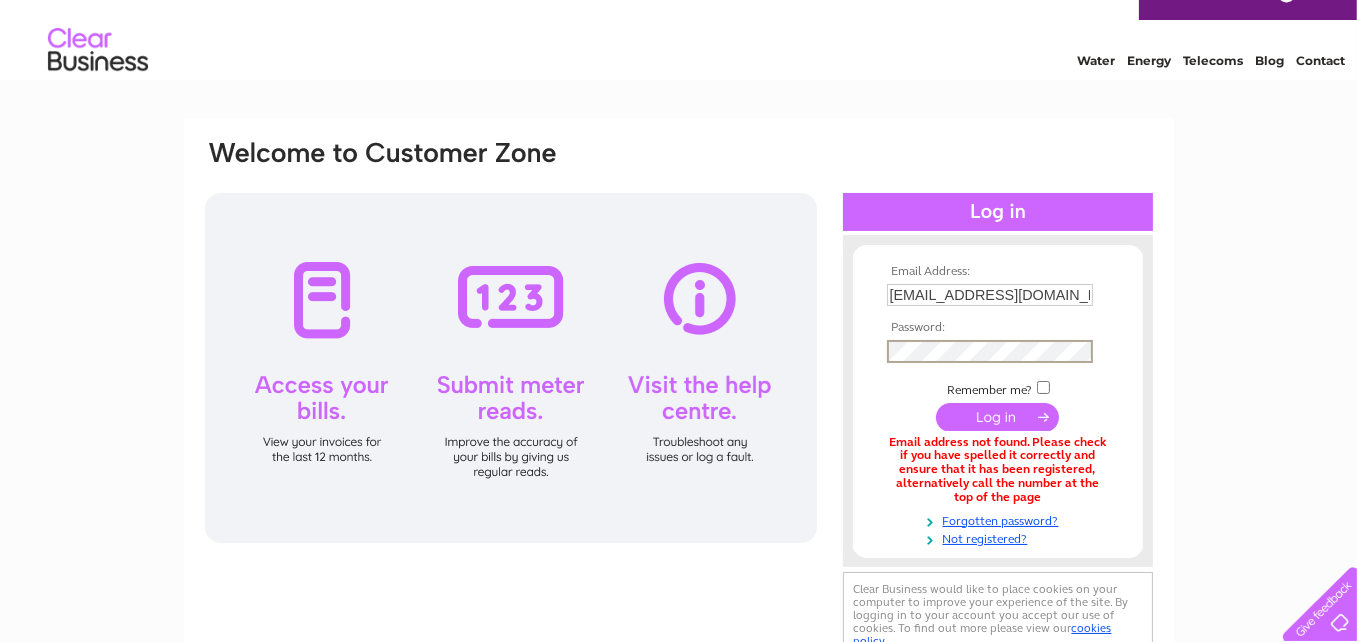 scroll, scrollTop: 33, scrollLeft: 0, axis: vertical 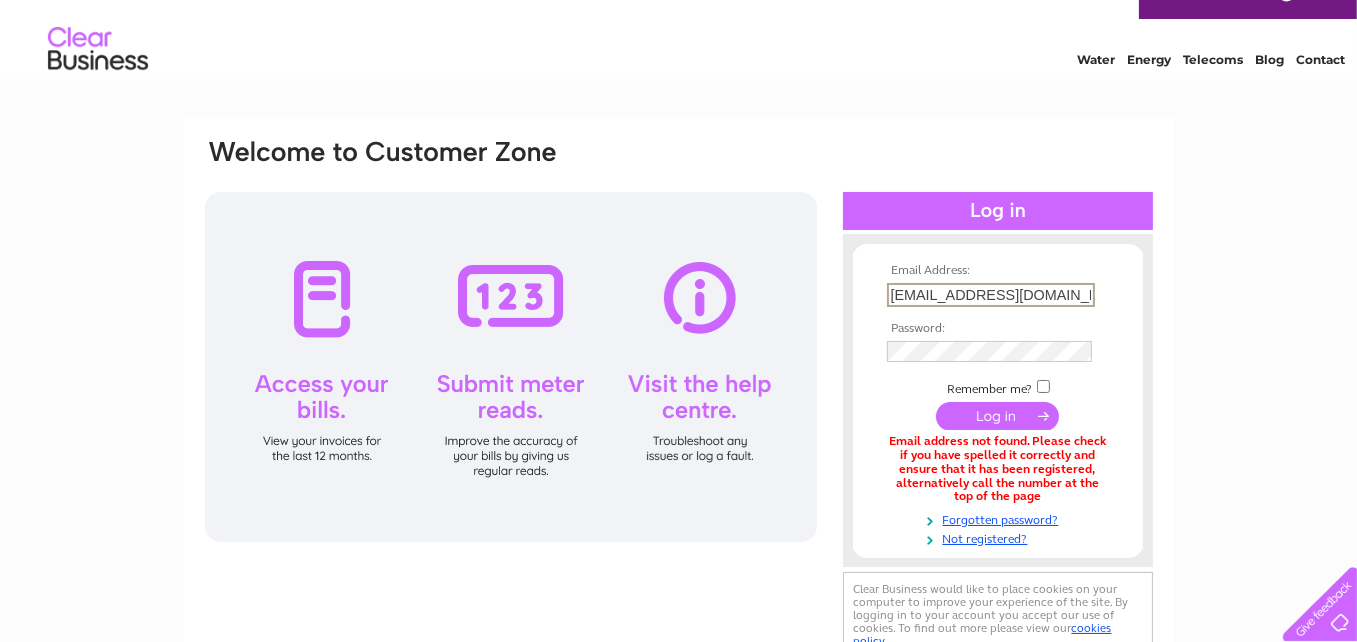 click on "ktsltd@hotmail.co.uk" at bounding box center (991, 295) 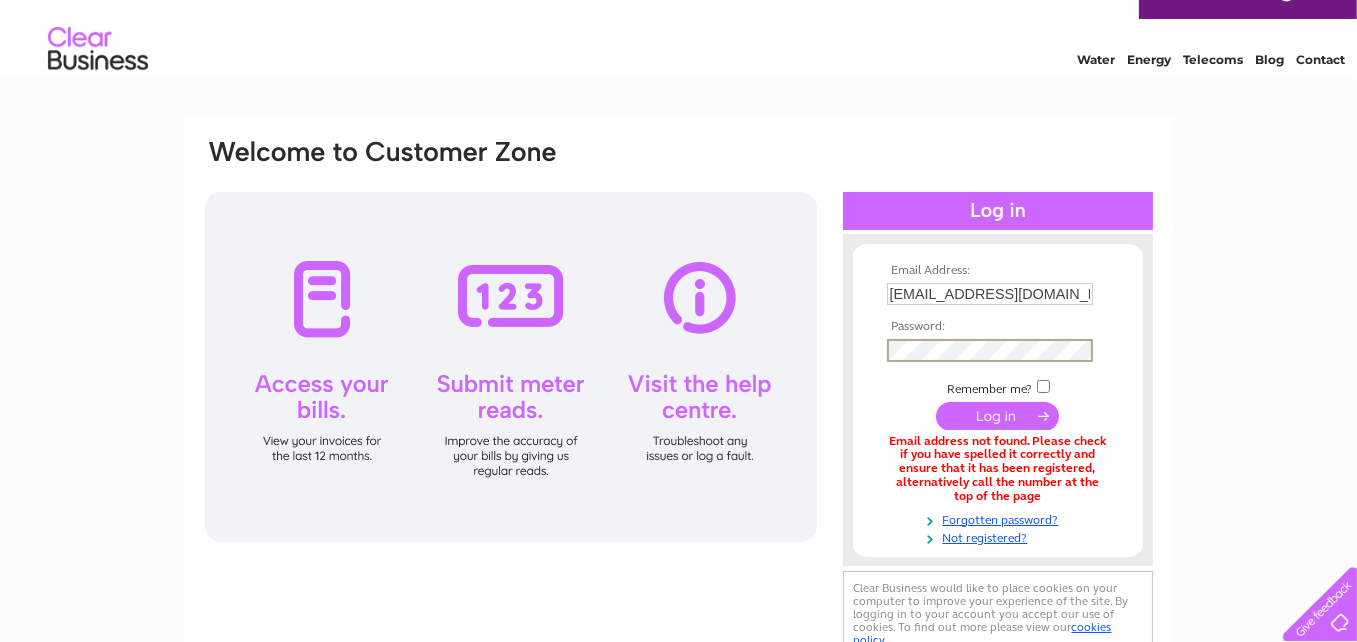 click at bounding box center (997, 416) 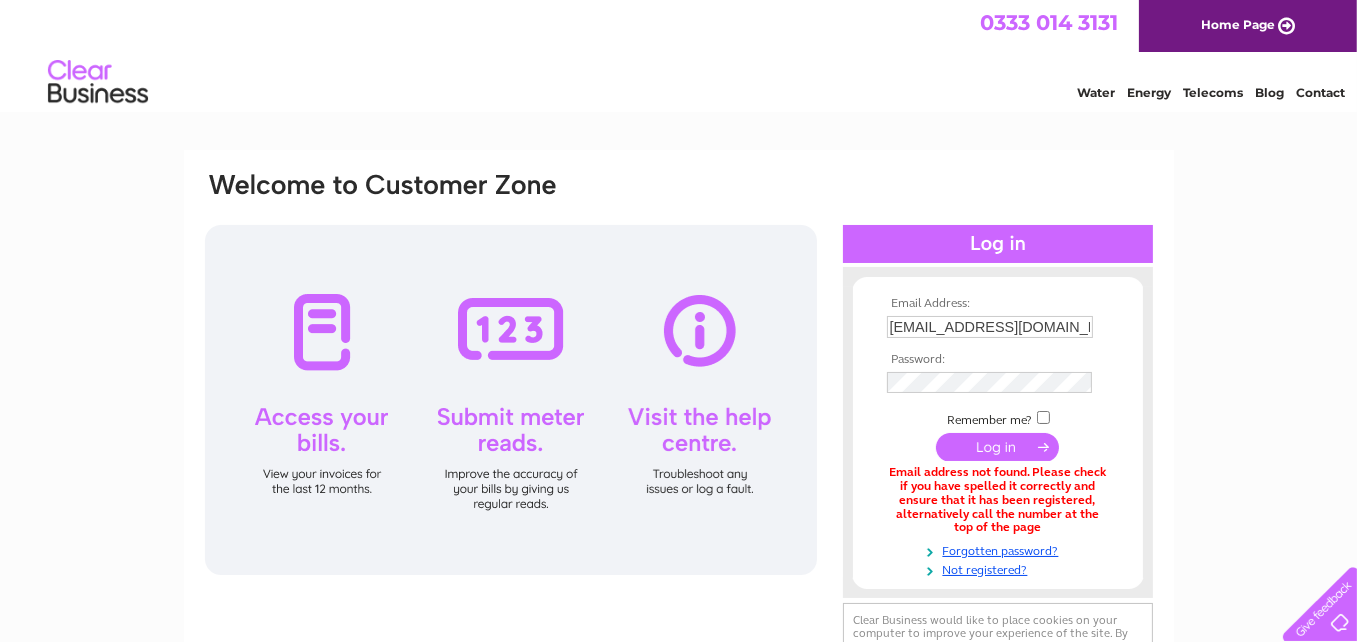 scroll, scrollTop: 0, scrollLeft: 0, axis: both 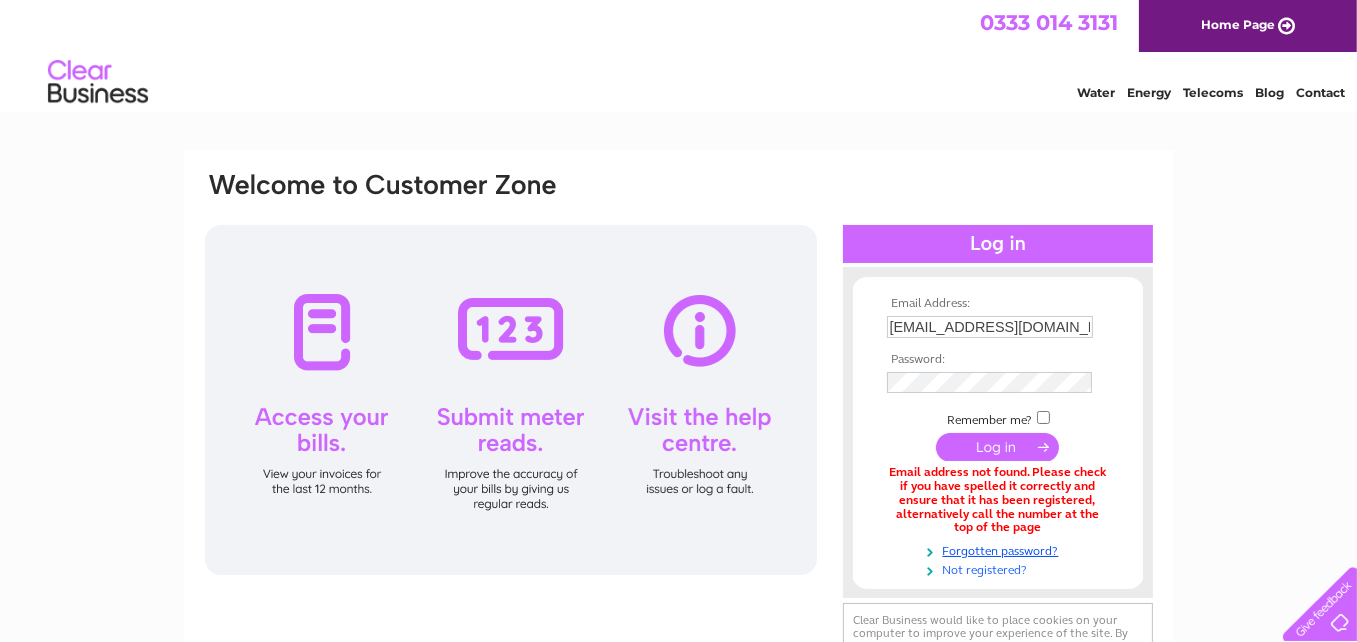 click on "Not registered?" at bounding box center (1000, 568) 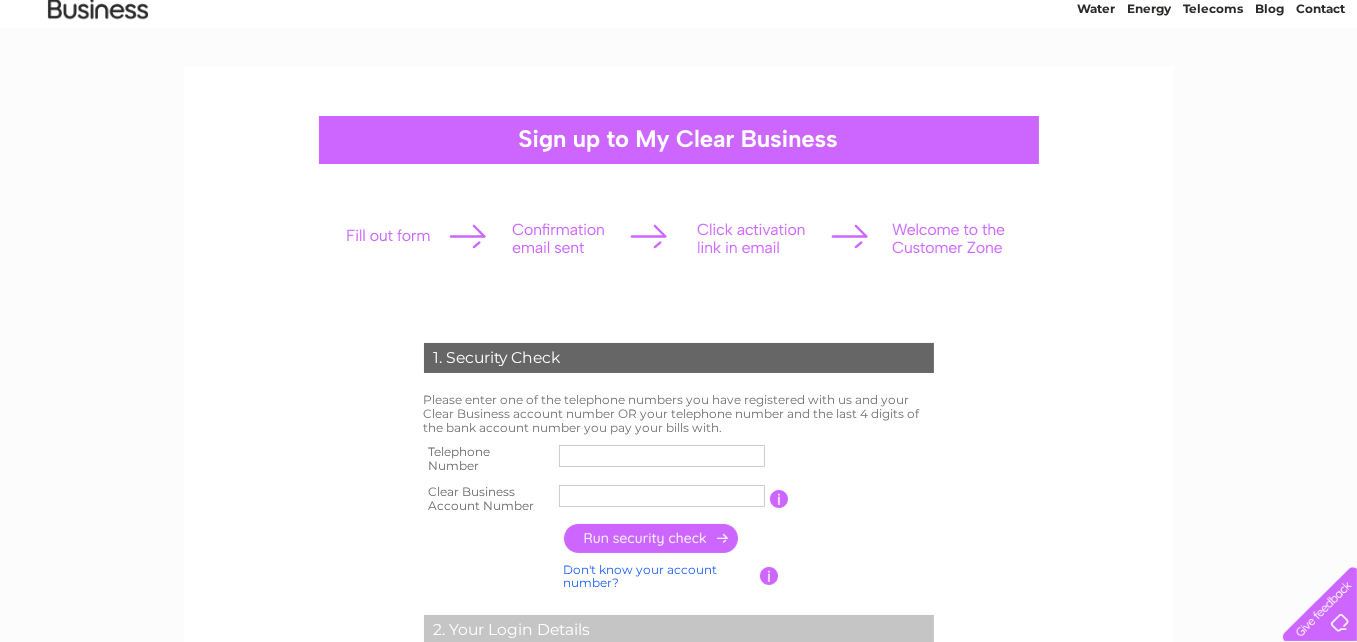 scroll, scrollTop: 133, scrollLeft: 0, axis: vertical 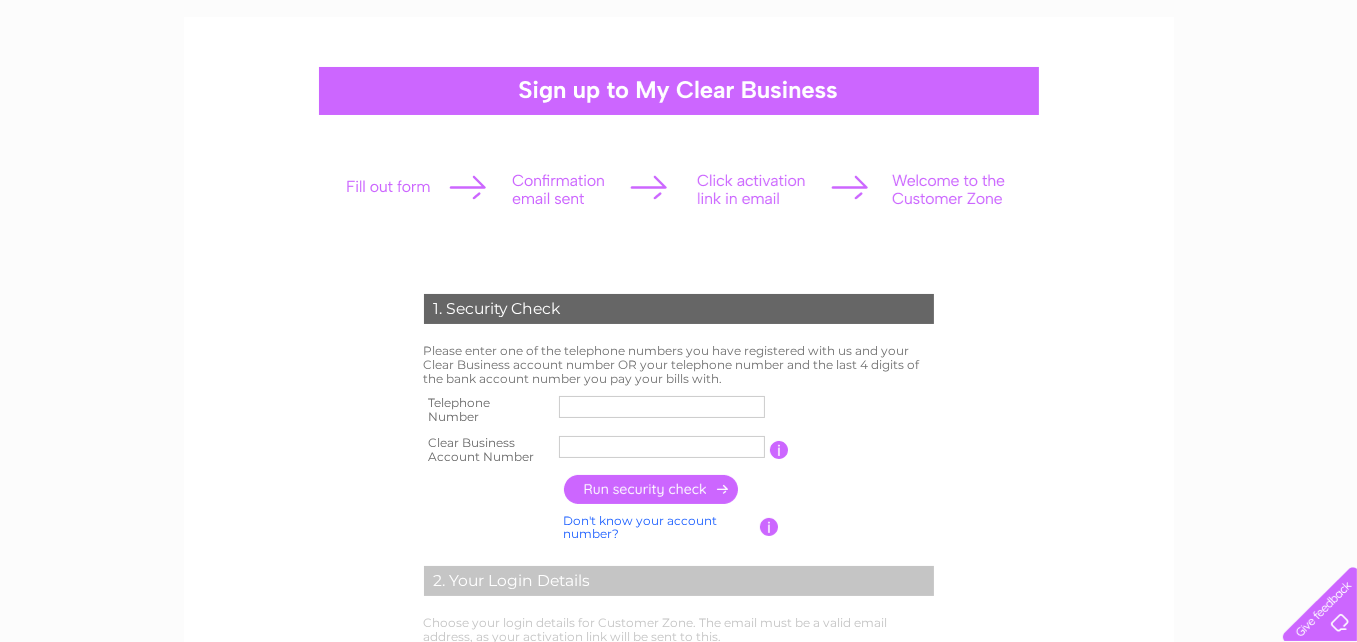 click at bounding box center (662, 407) 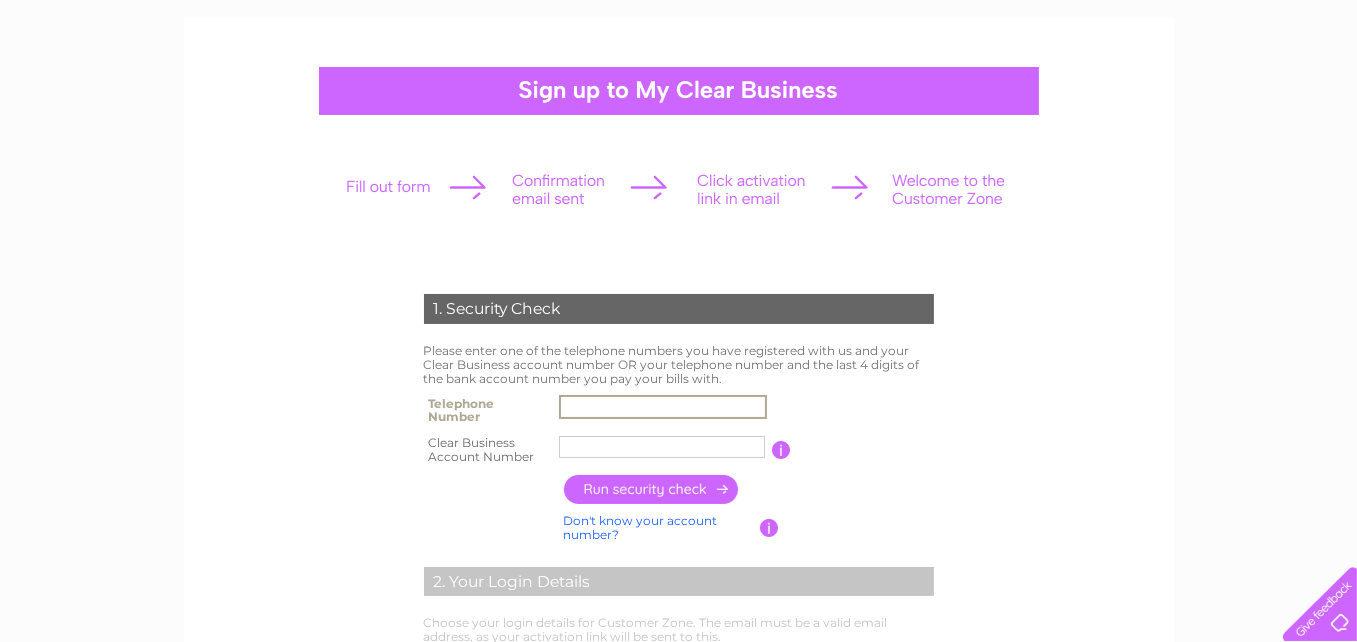 type on "01224647114" 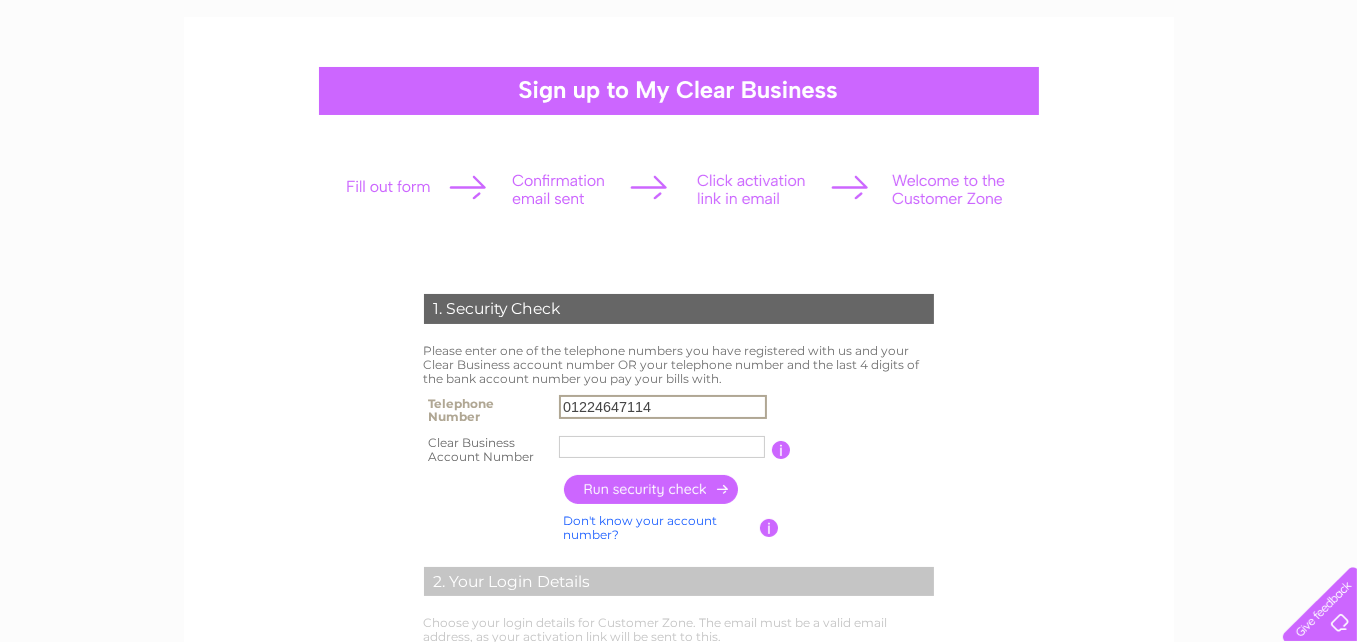 click at bounding box center [662, 447] 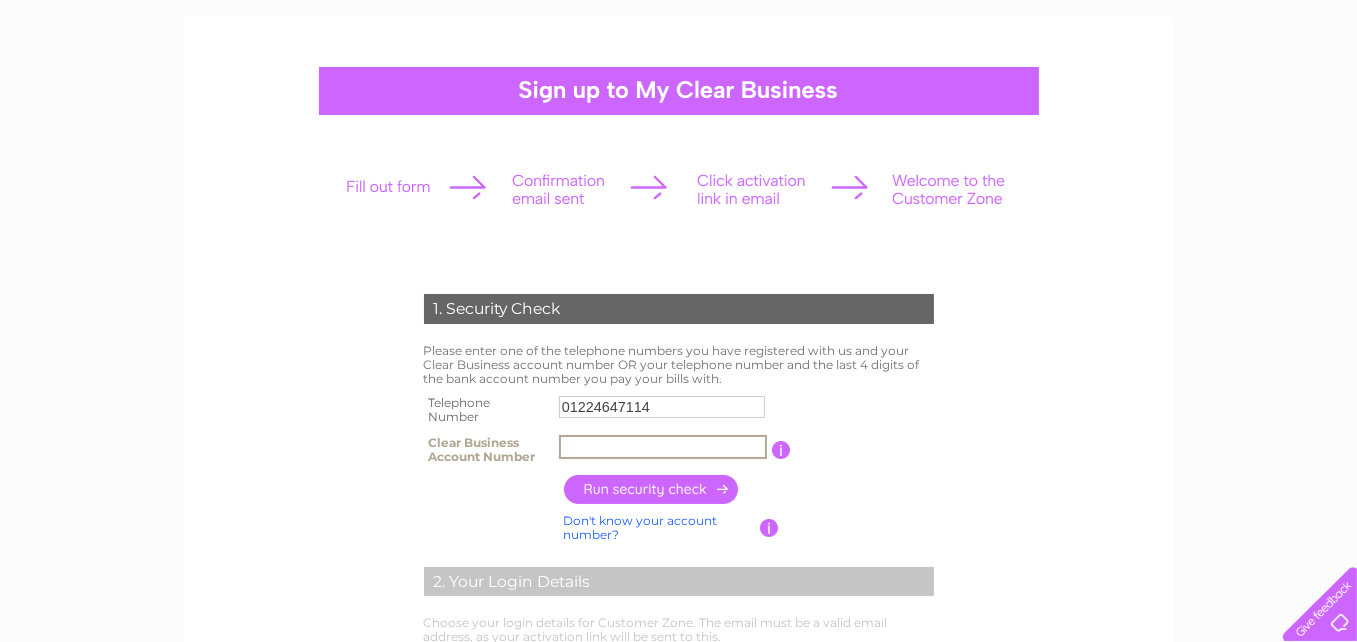 type on "1110175" 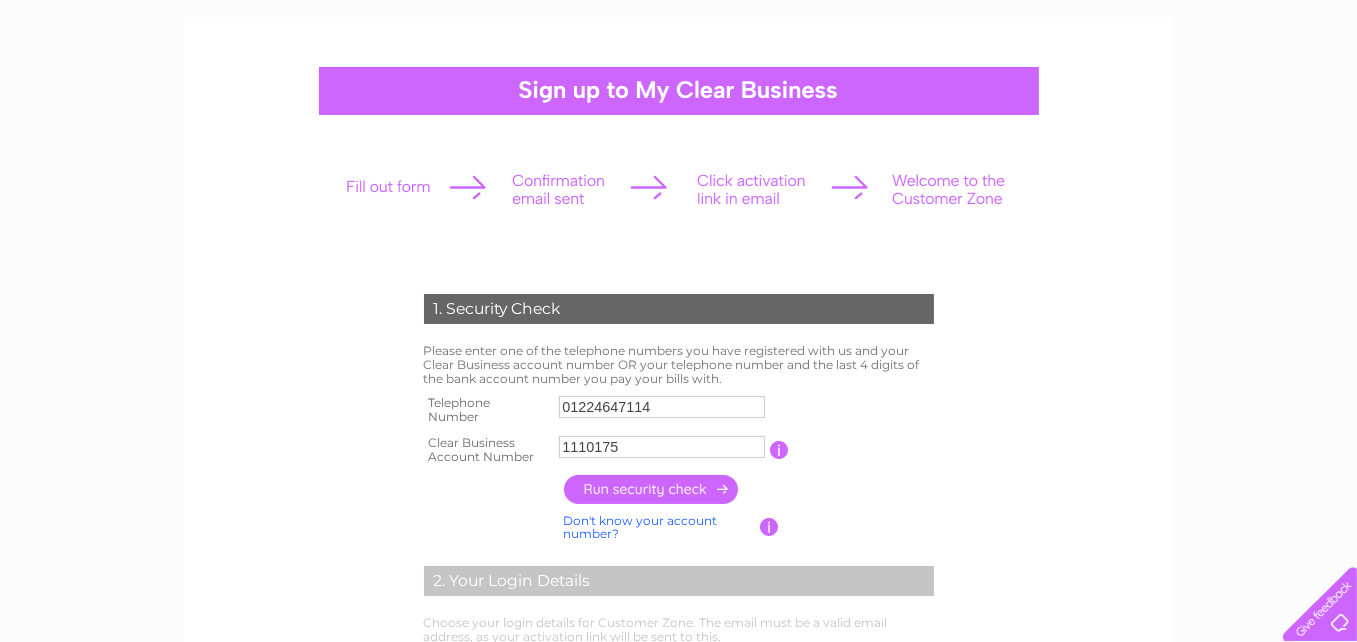click at bounding box center [652, 489] 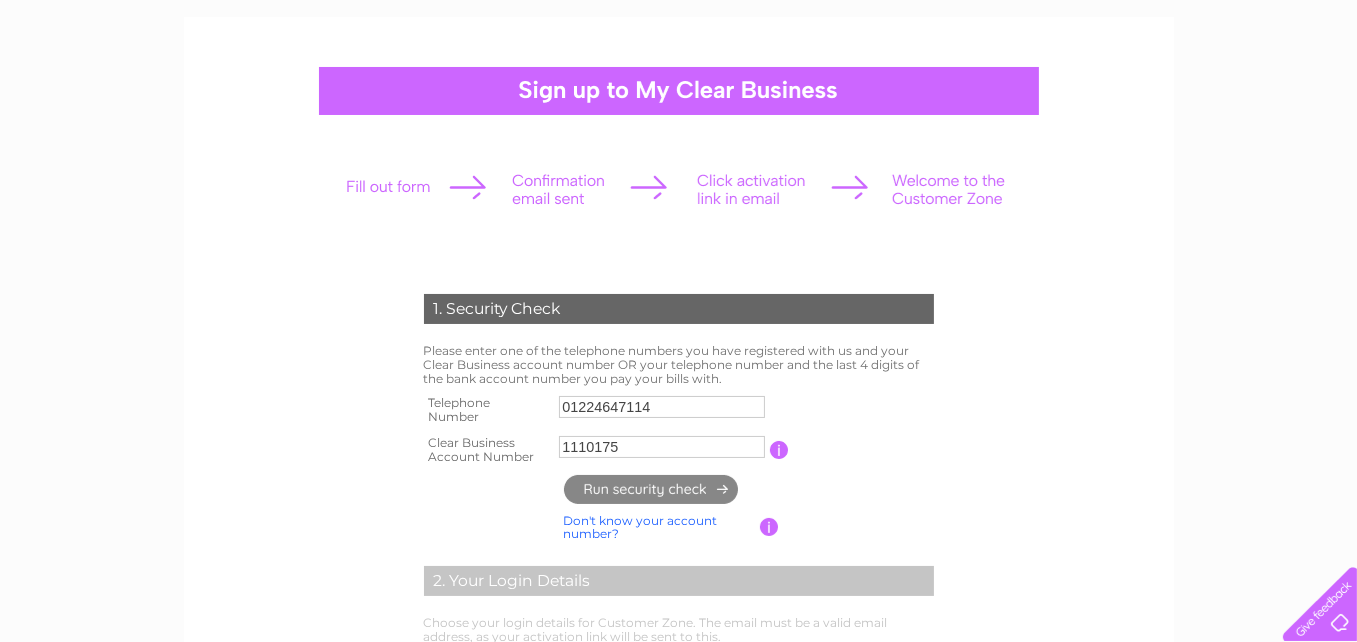 type on "**********" 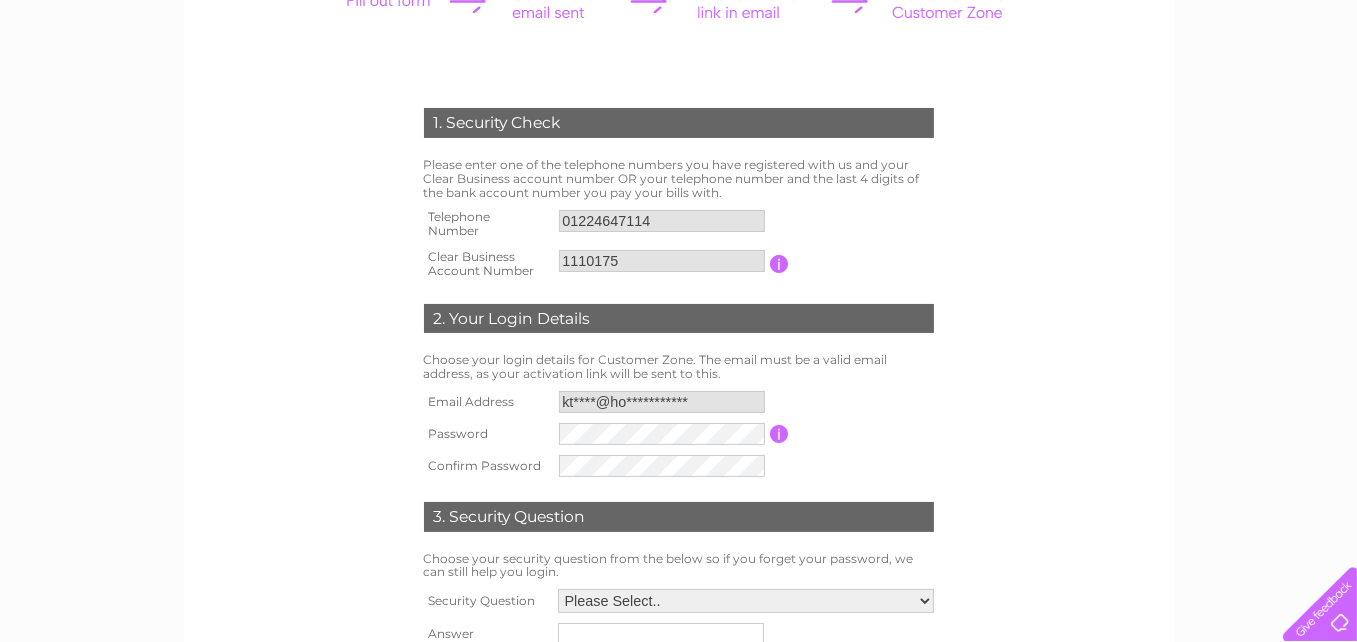 scroll, scrollTop: 333, scrollLeft: 0, axis: vertical 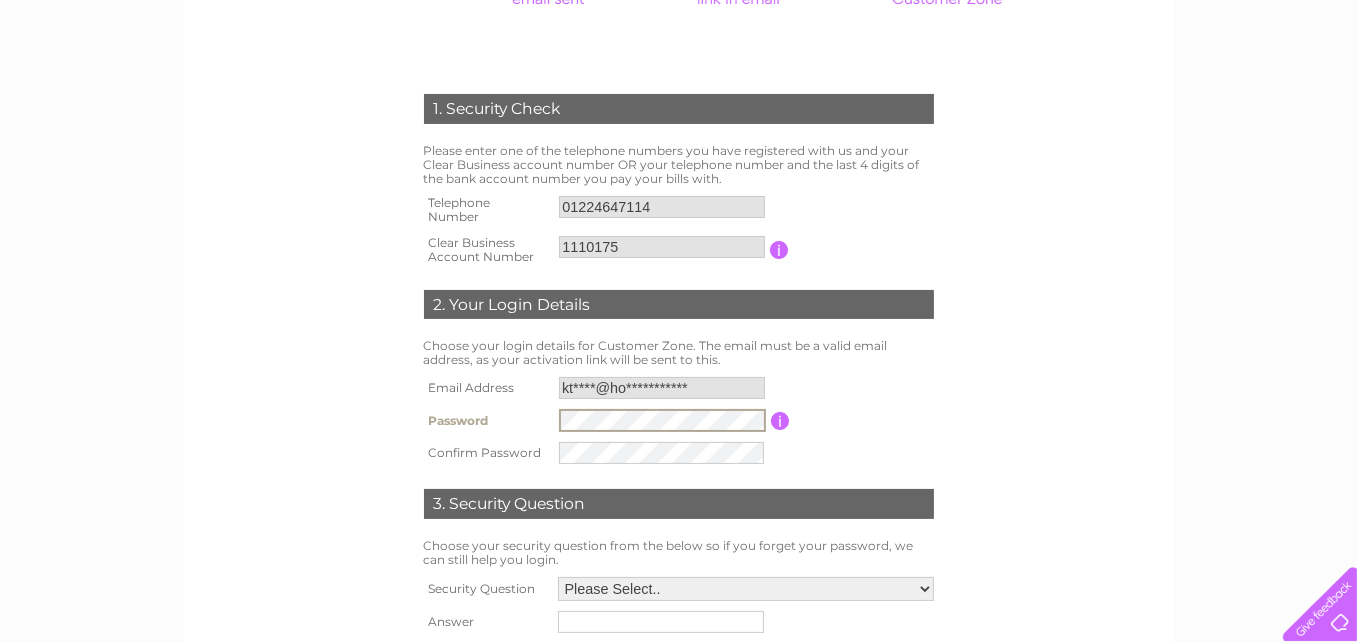 click at bounding box center [662, 420] 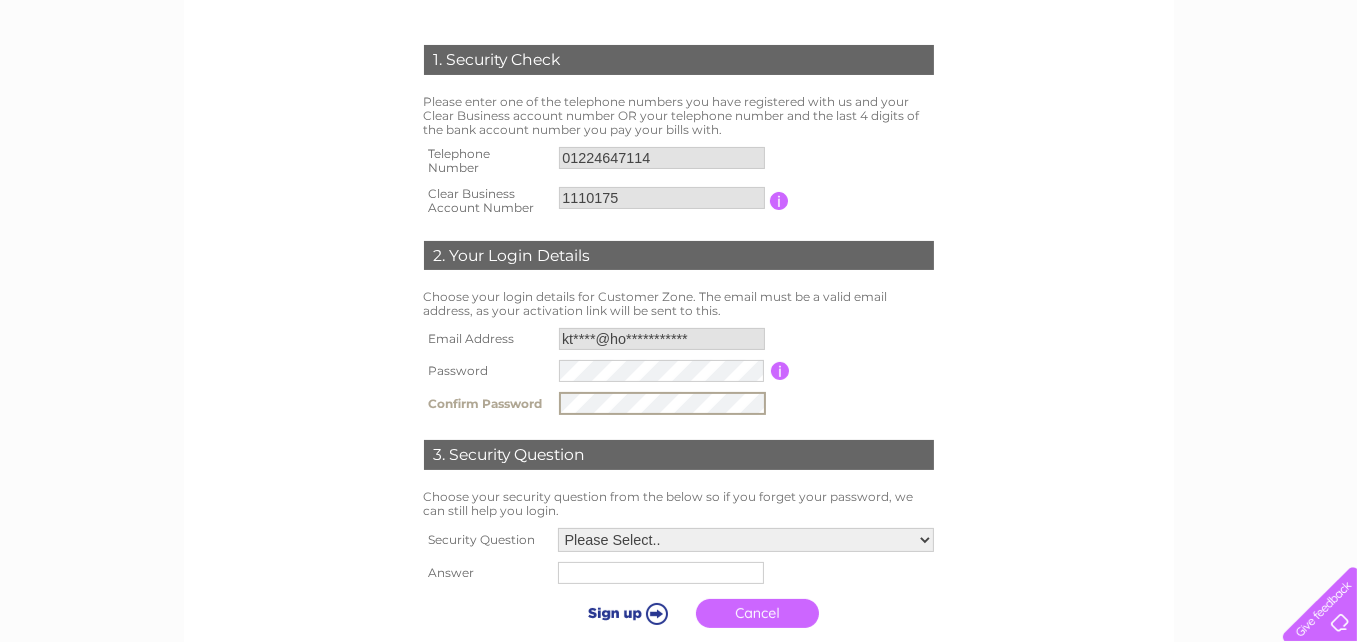scroll, scrollTop: 433, scrollLeft: 0, axis: vertical 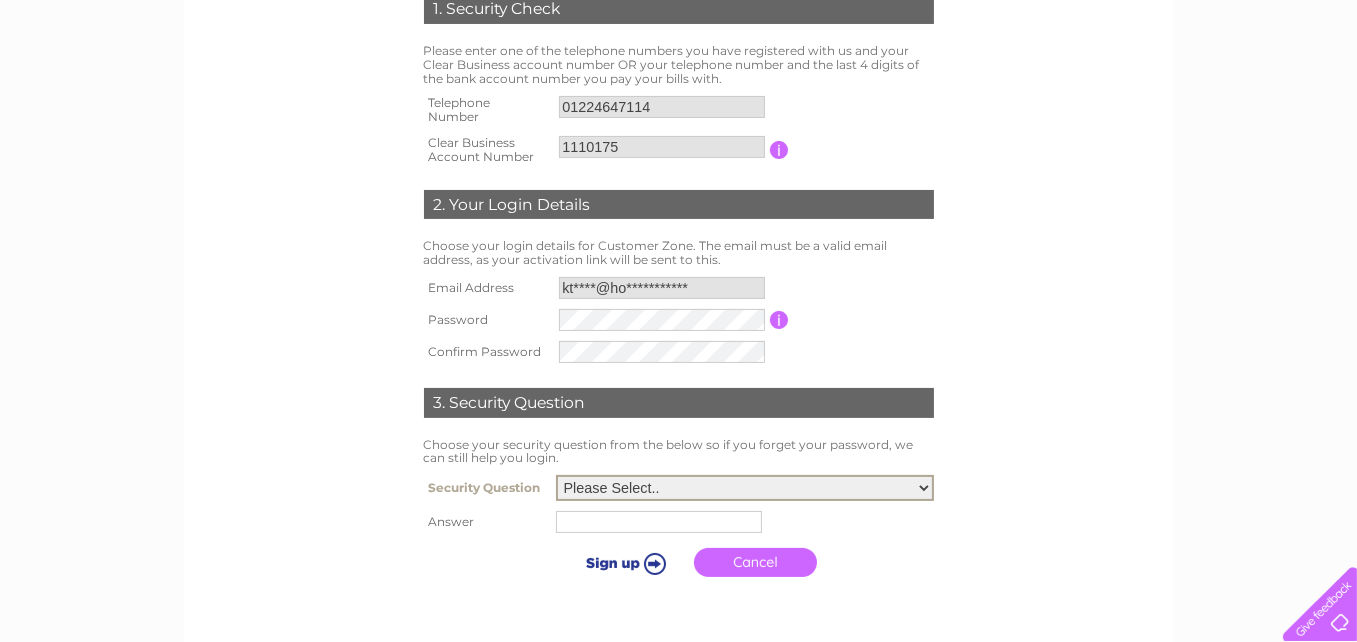 click on "Please Select..
In what town or city was your first job?
In what town or city did you meet your spouse/partner?
In what town or city did your mother and father meet?
What street did you live on as a child?
What was the name of your first pet?
Who was your childhood hero?" at bounding box center [745, 488] 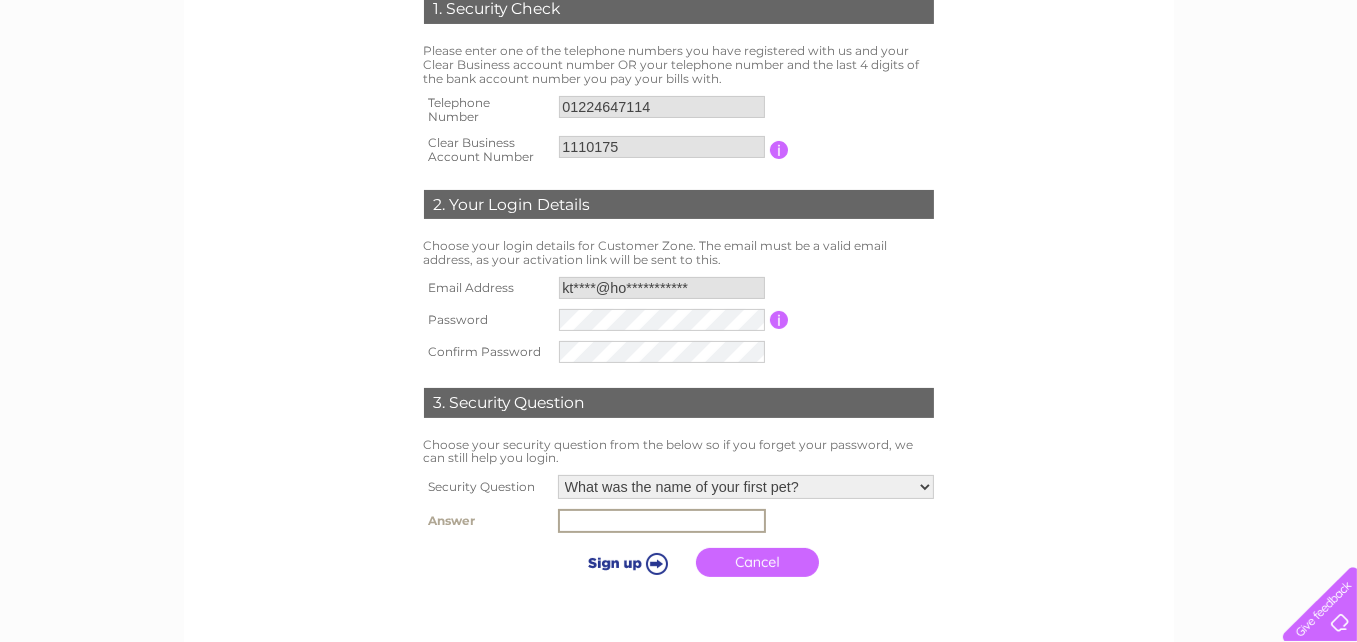 click at bounding box center [662, 521] 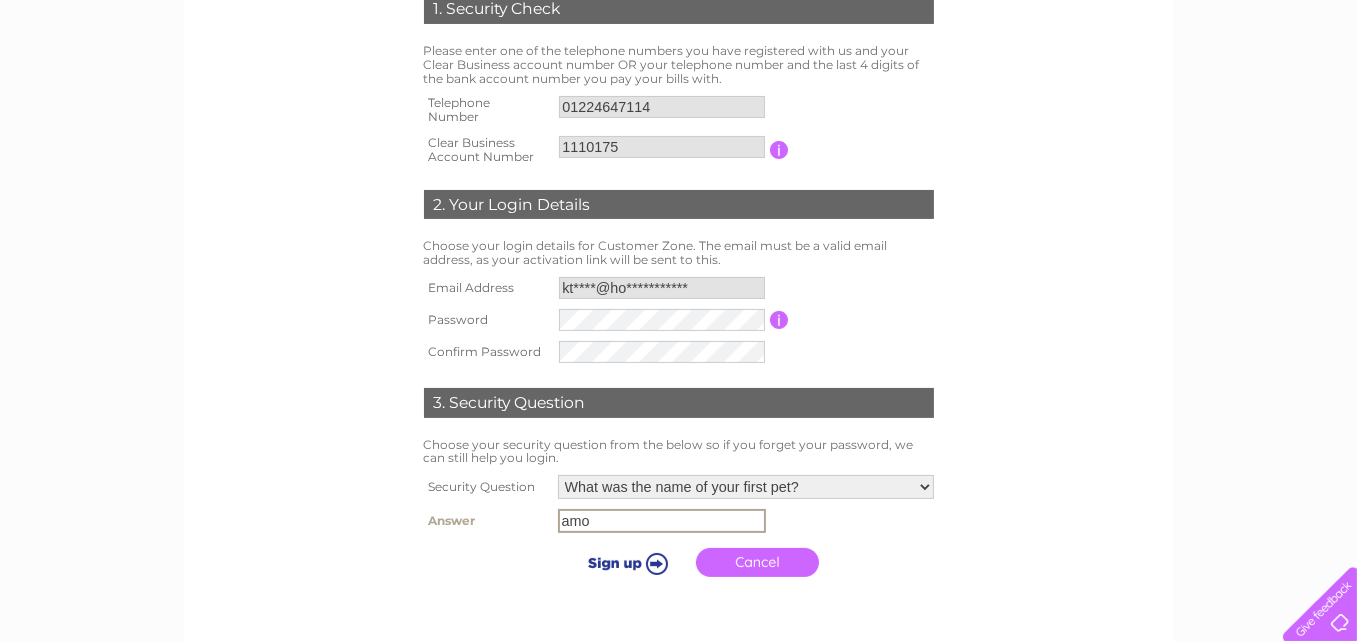 click at bounding box center (624, 563) 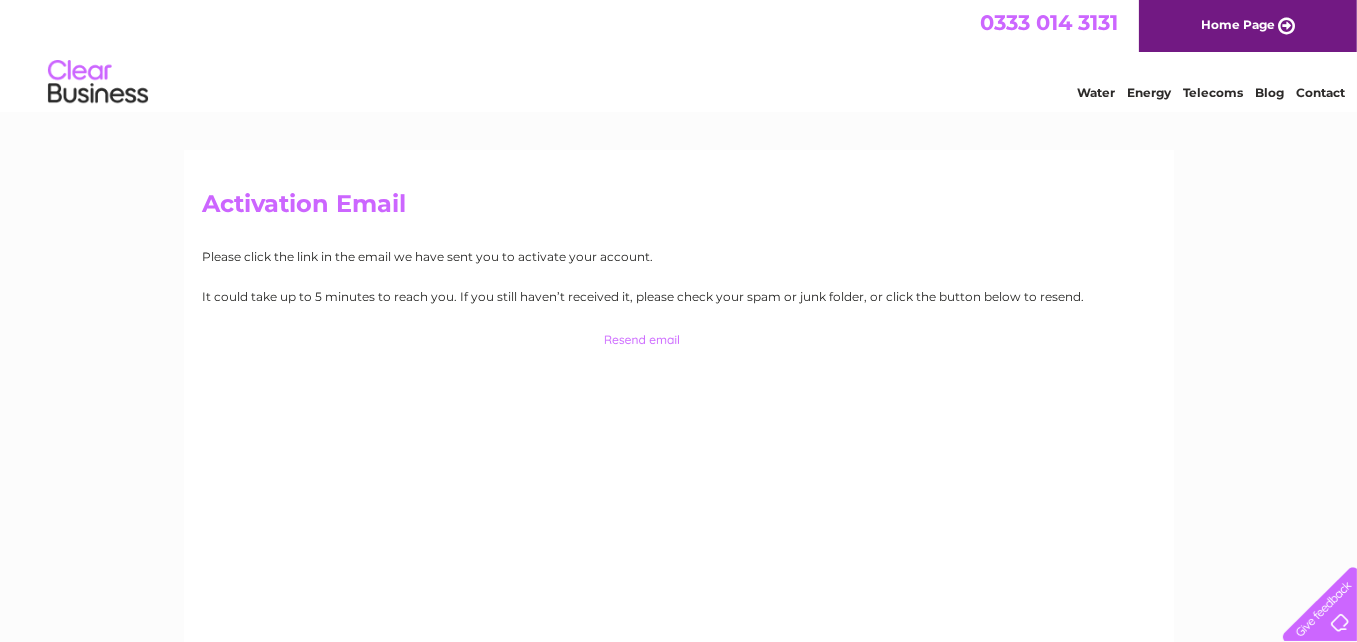 scroll, scrollTop: 0, scrollLeft: 0, axis: both 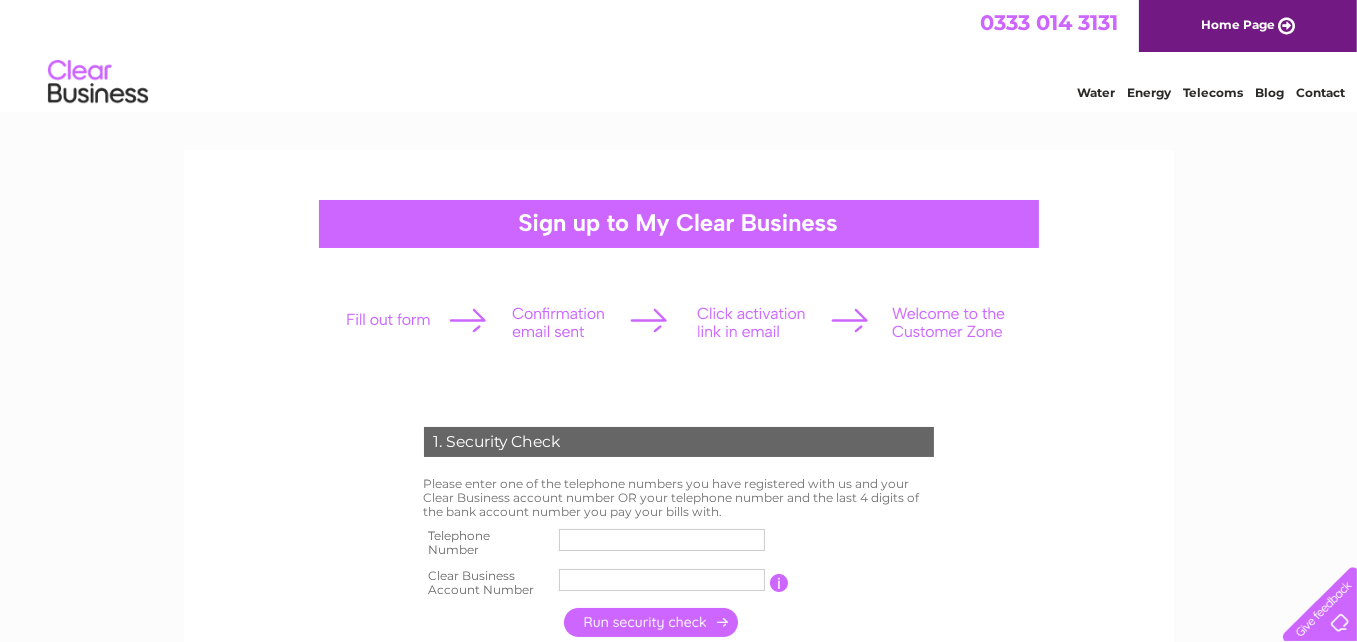 click on "1. Security Check" at bounding box center [679, 442] 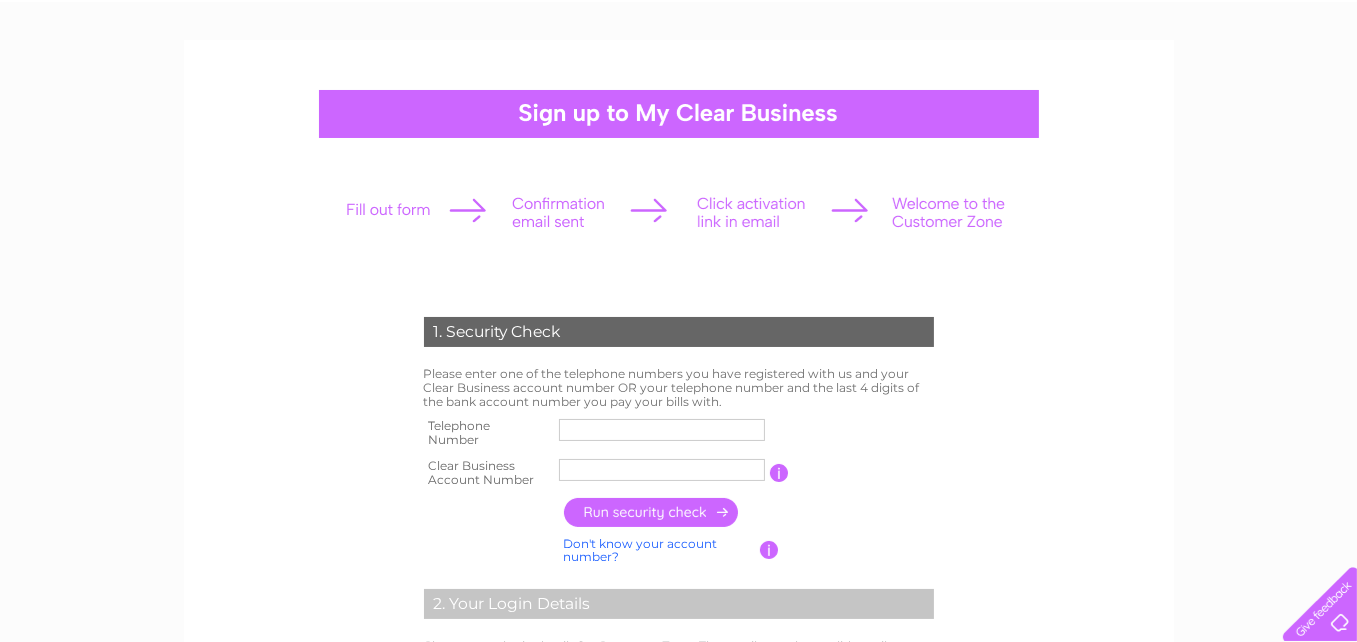scroll, scrollTop: 100, scrollLeft: 0, axis: vertical 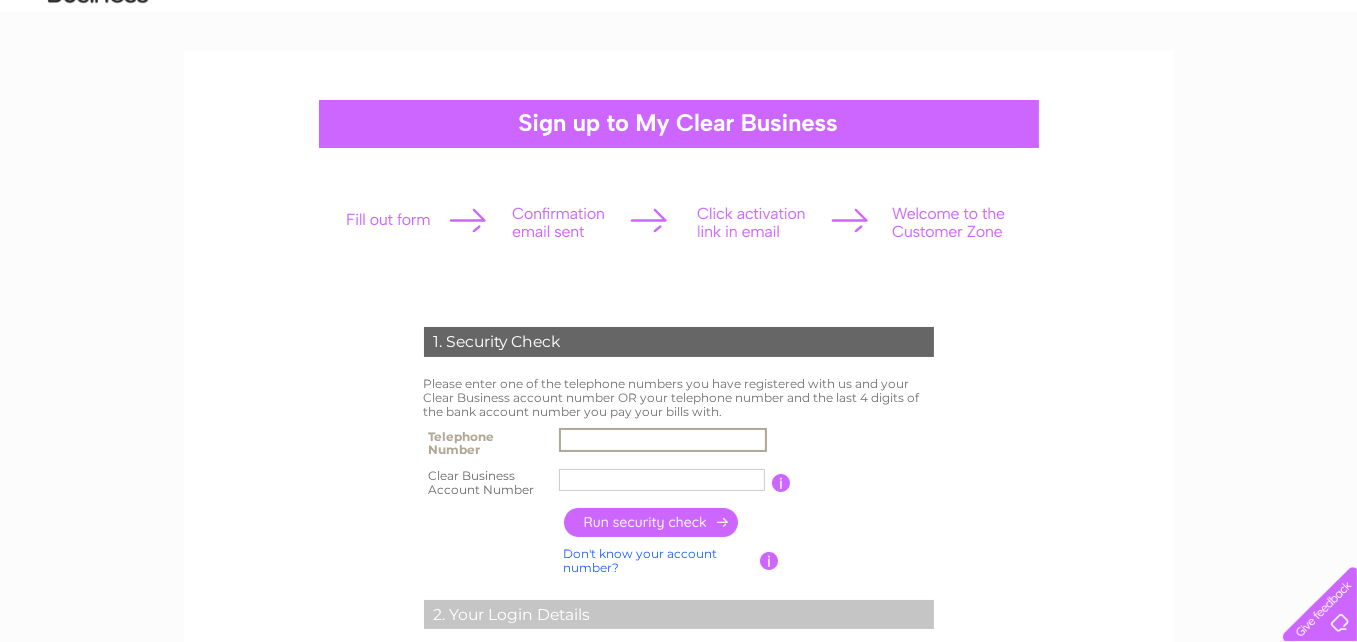click at bounding box center [663, 440] 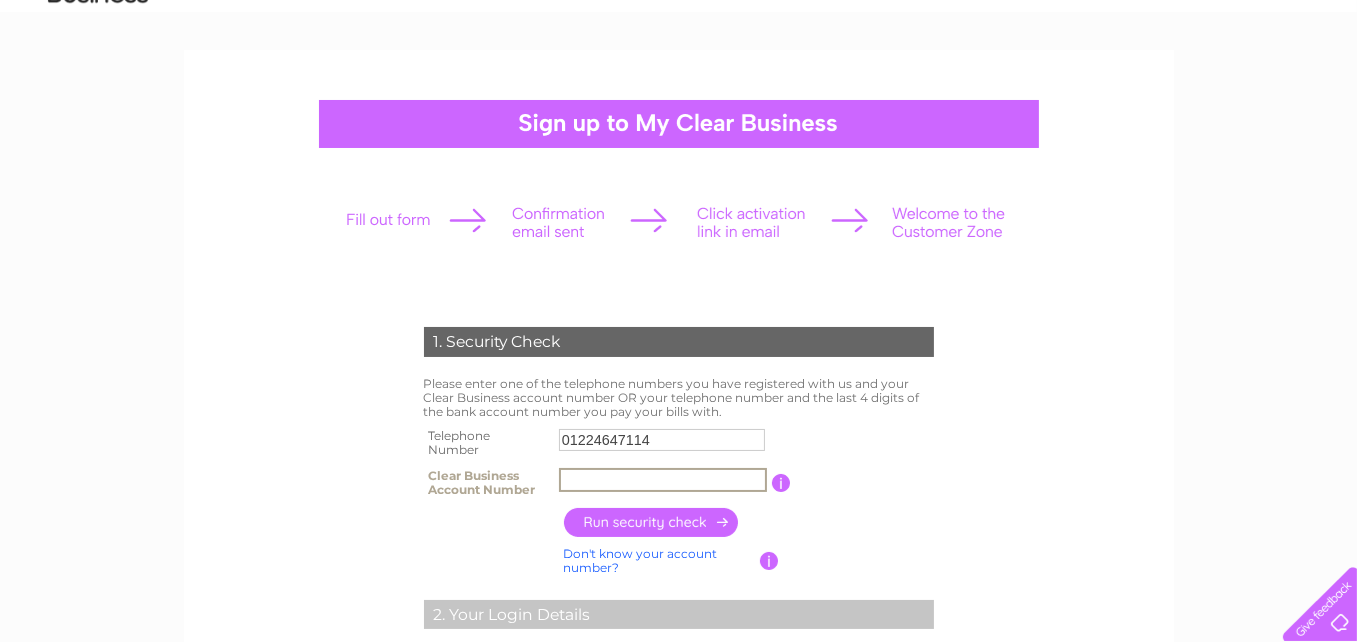 click at bounding box center [663, 480] 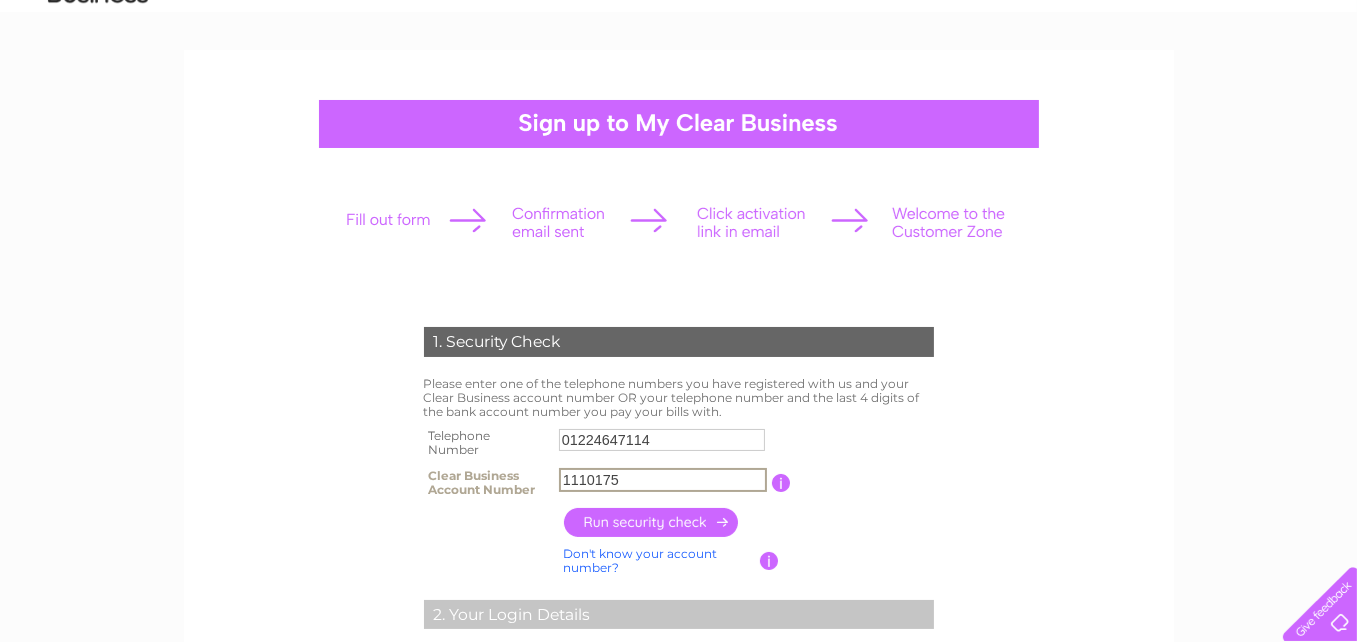 click at bounding box center (652, 522) 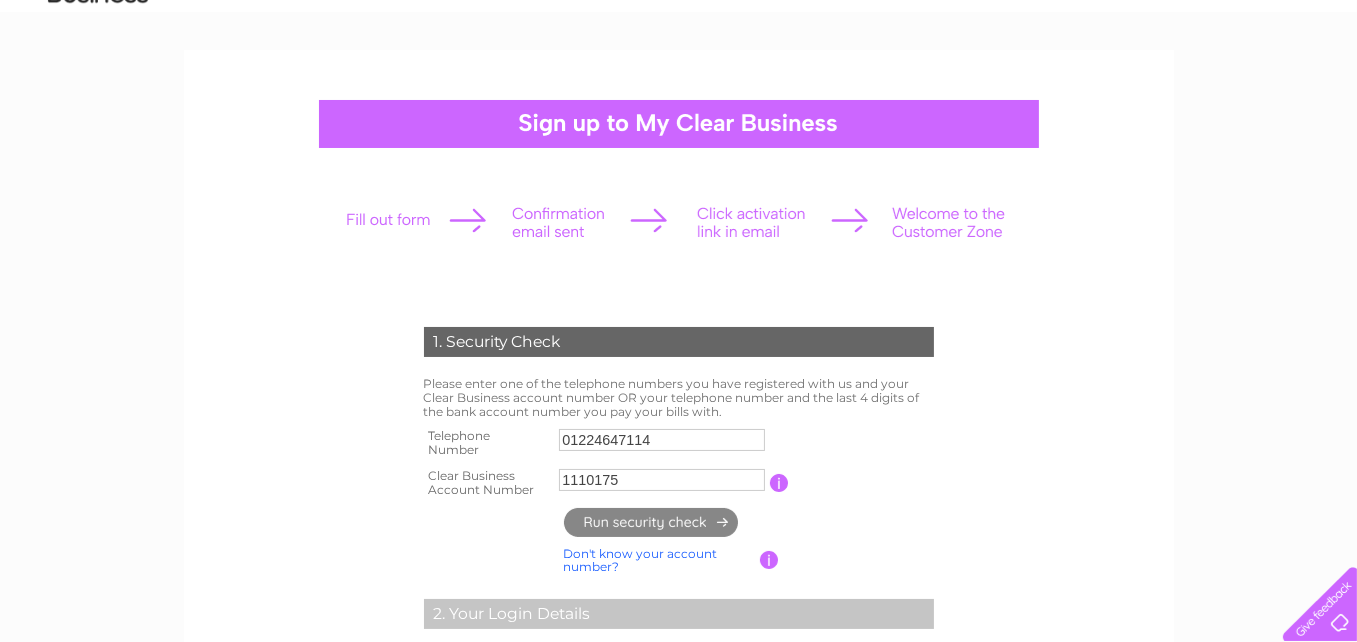type on "**********" 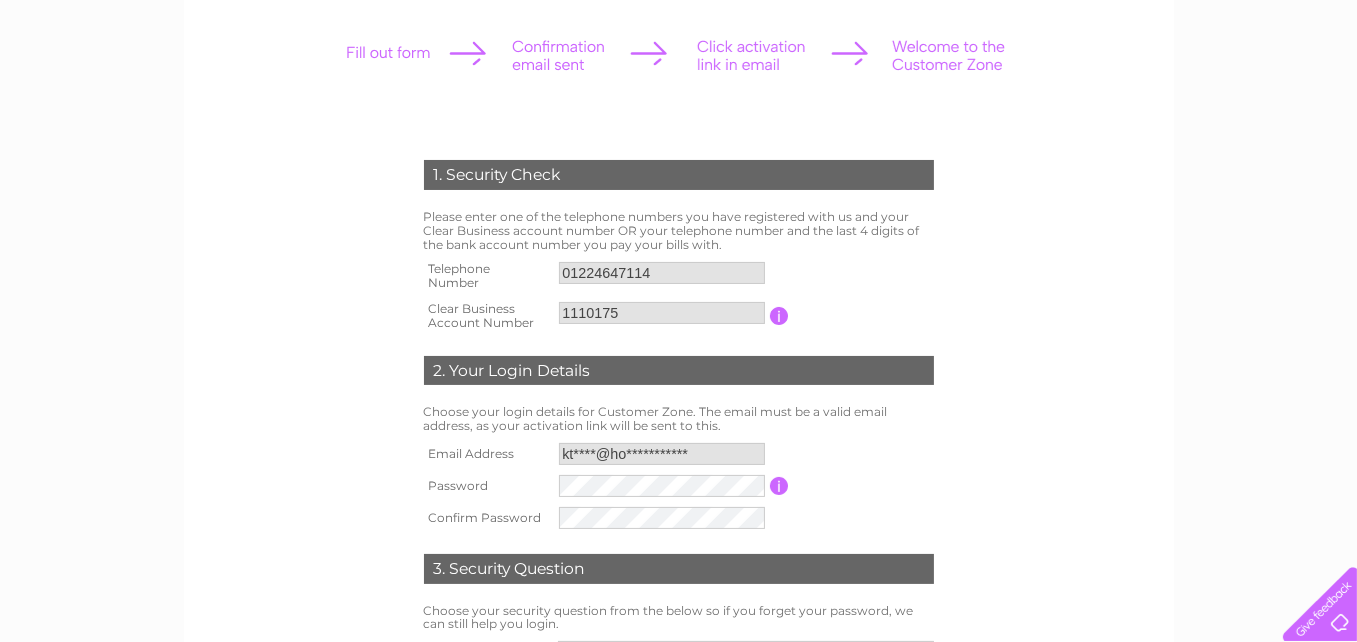 scroll, scrollTop: 333, scrollLeft: 0, axis: vertical 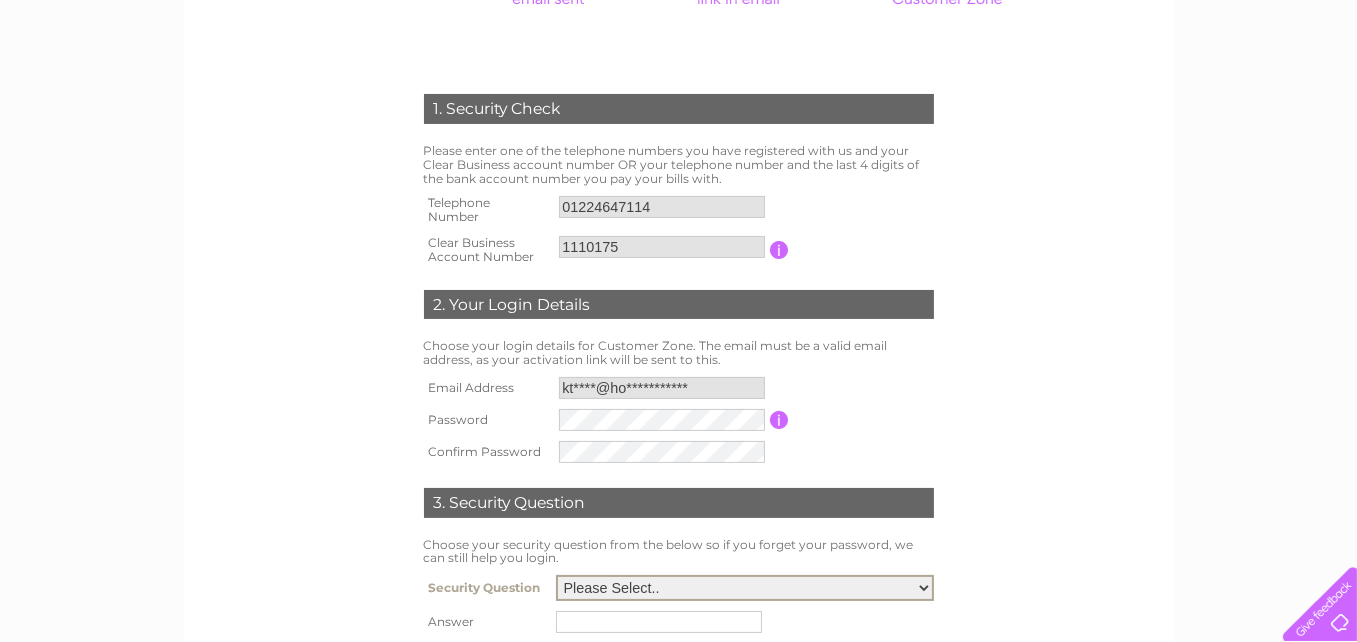 click on "Please Select..
In what town or city was your first job?
In what town or city did you meet your spouse/partner?
In what town or city did your mother and father meet?
What street did you live on as a child?
What was the name of your first pet?
Who was your childhood hero?" at bounding box center [745, 588] 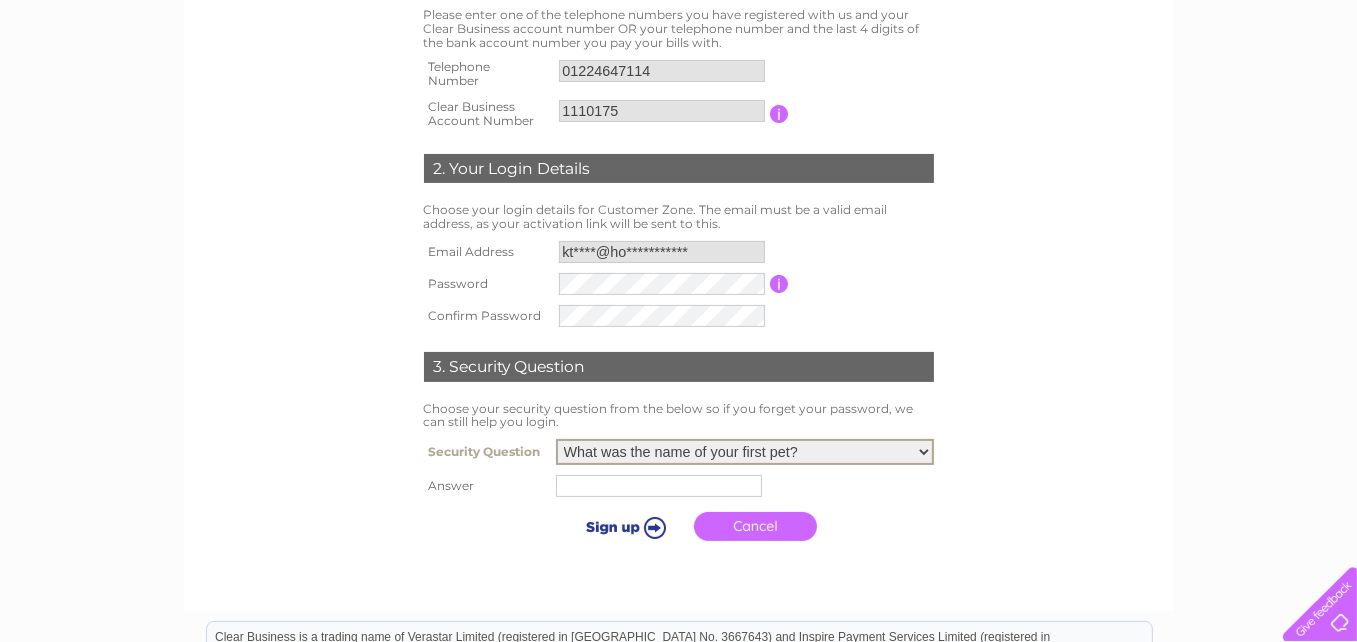 scroll, scrollTop: 500, scrollLeft: 0, axis: vertical 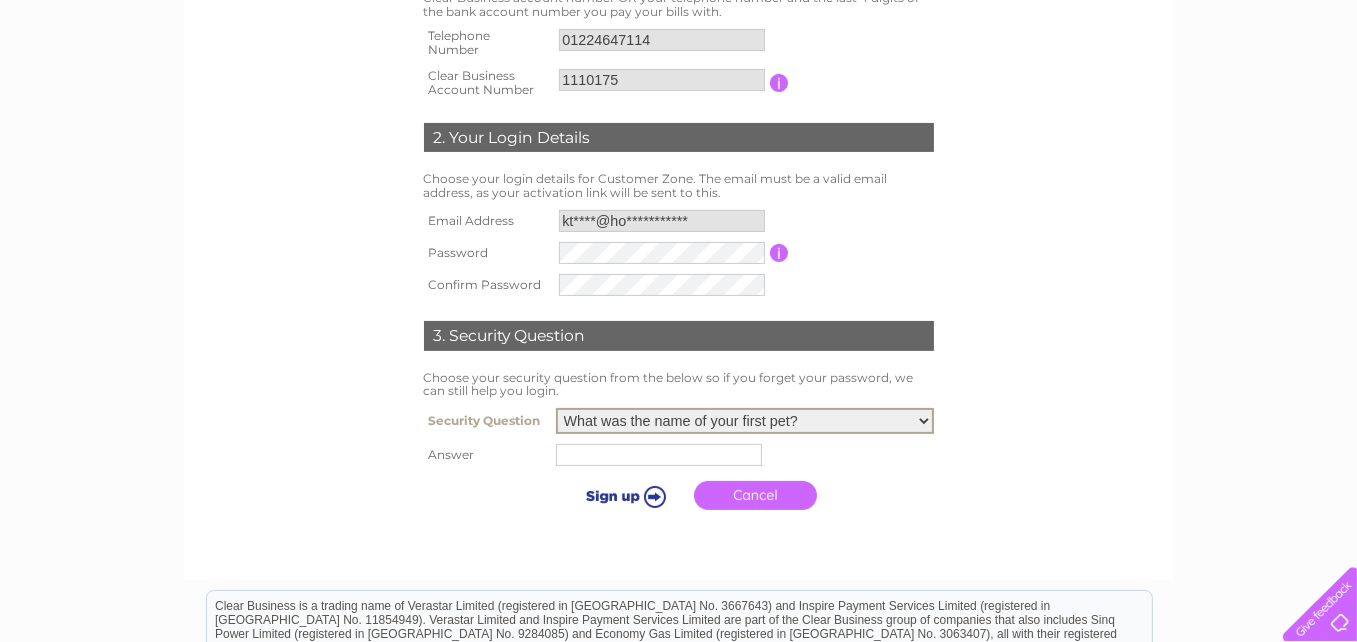 click at bounding box center [659, 455] 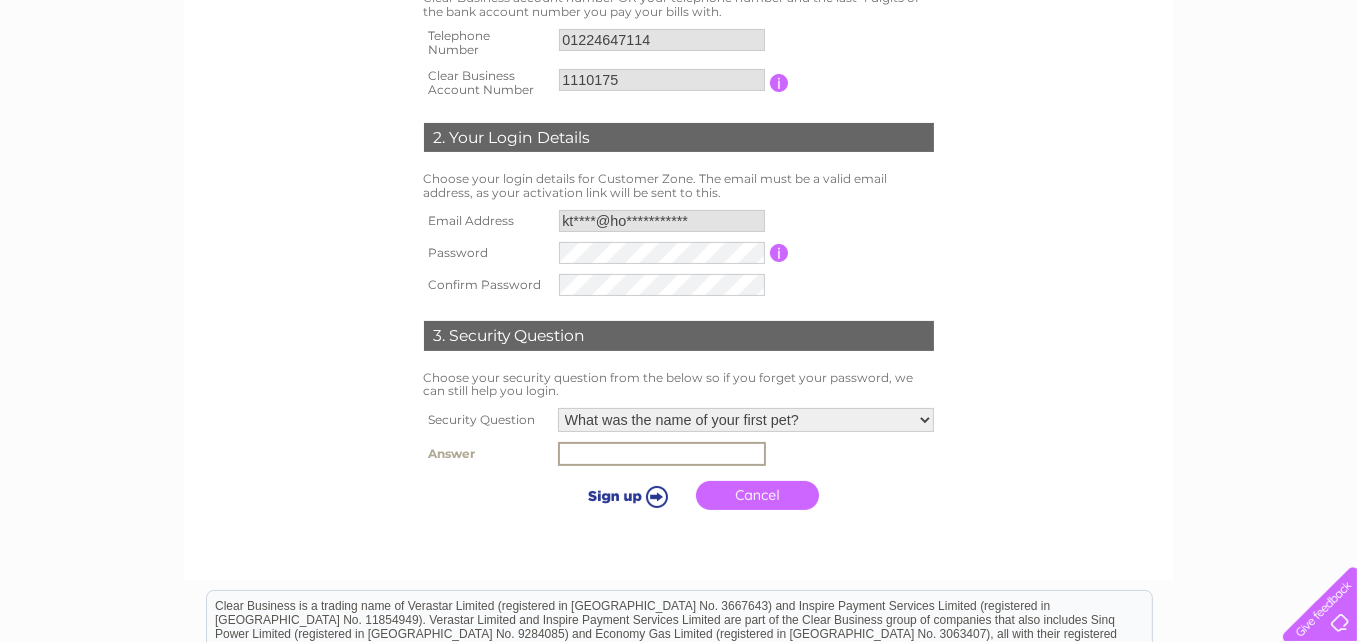 type on "amo" 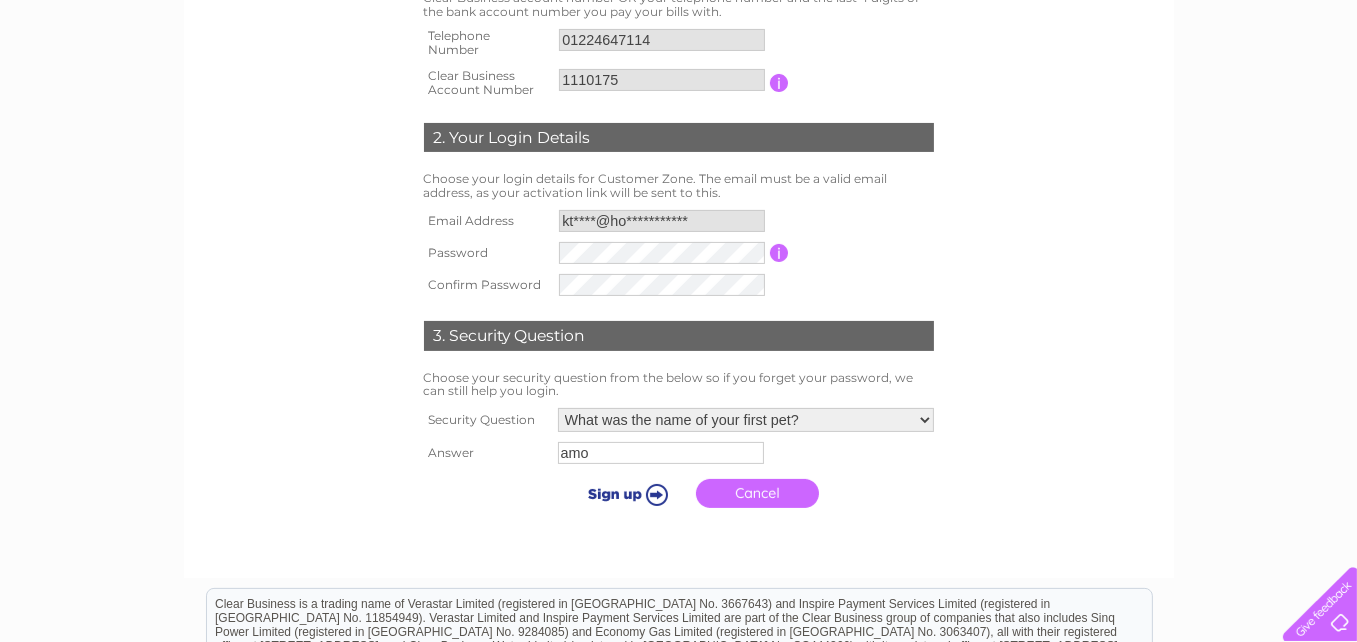 click at bounding box center [624, 494] 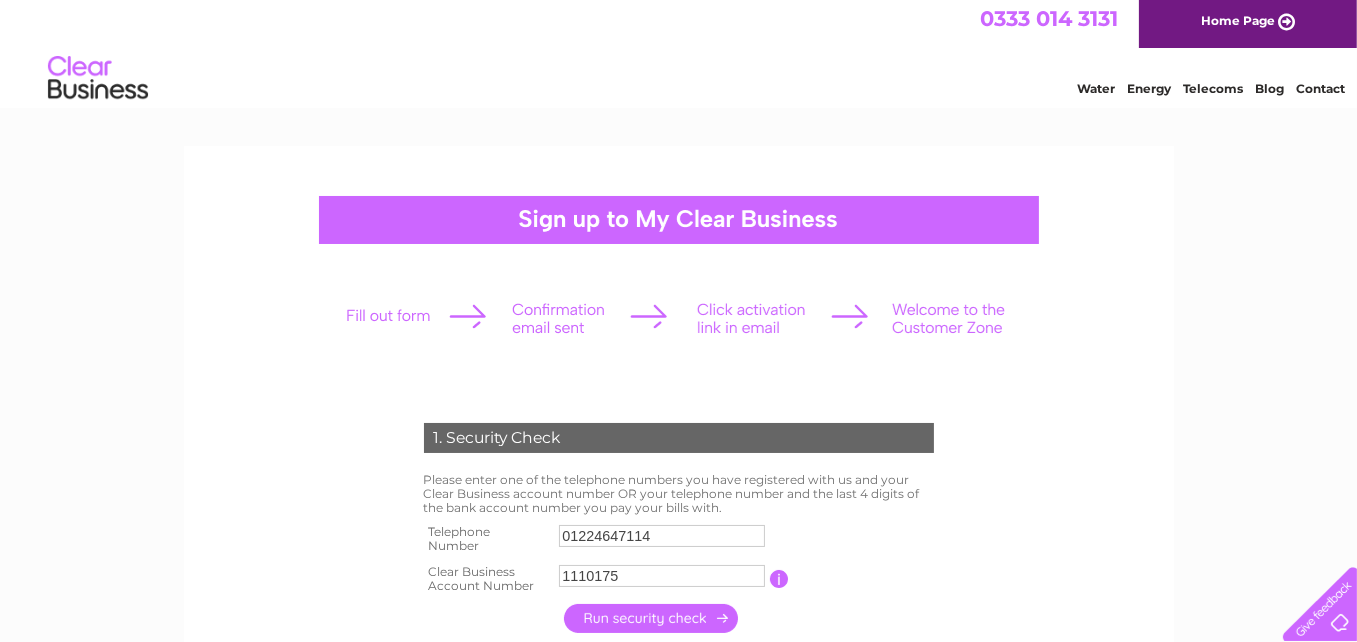 scroll, scrollTop: 0, scrollLeft: 0, axis: both 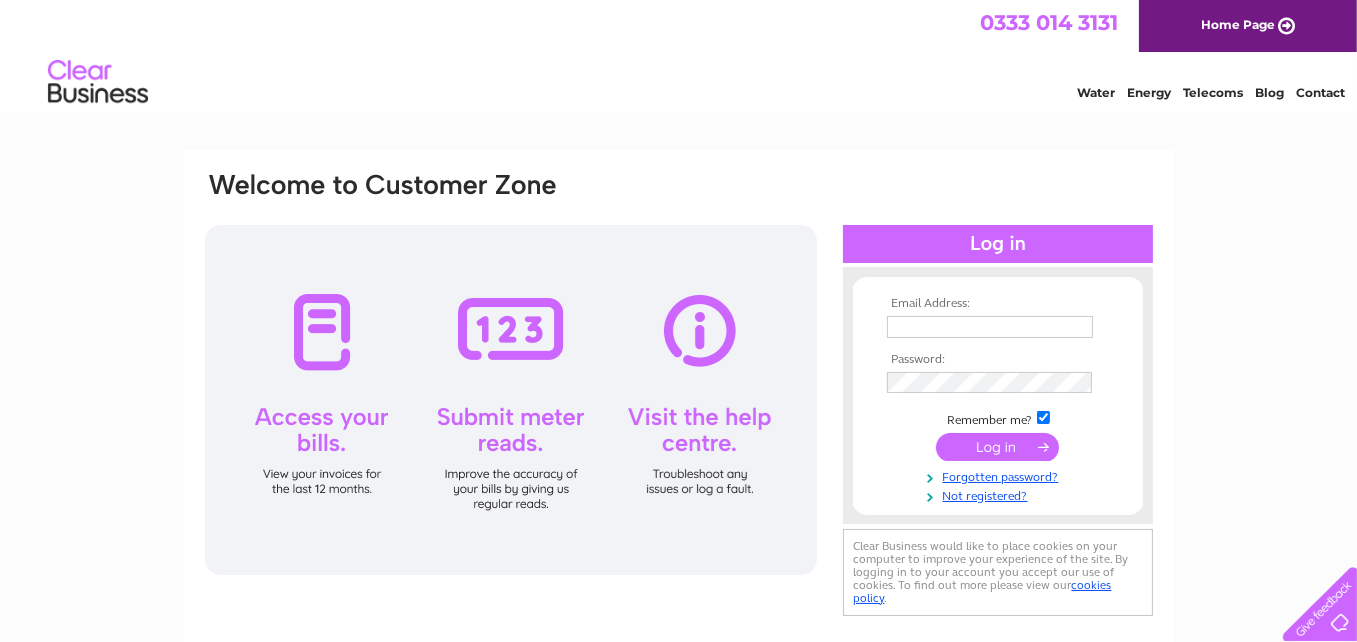 click at bounding box center (990, 327) 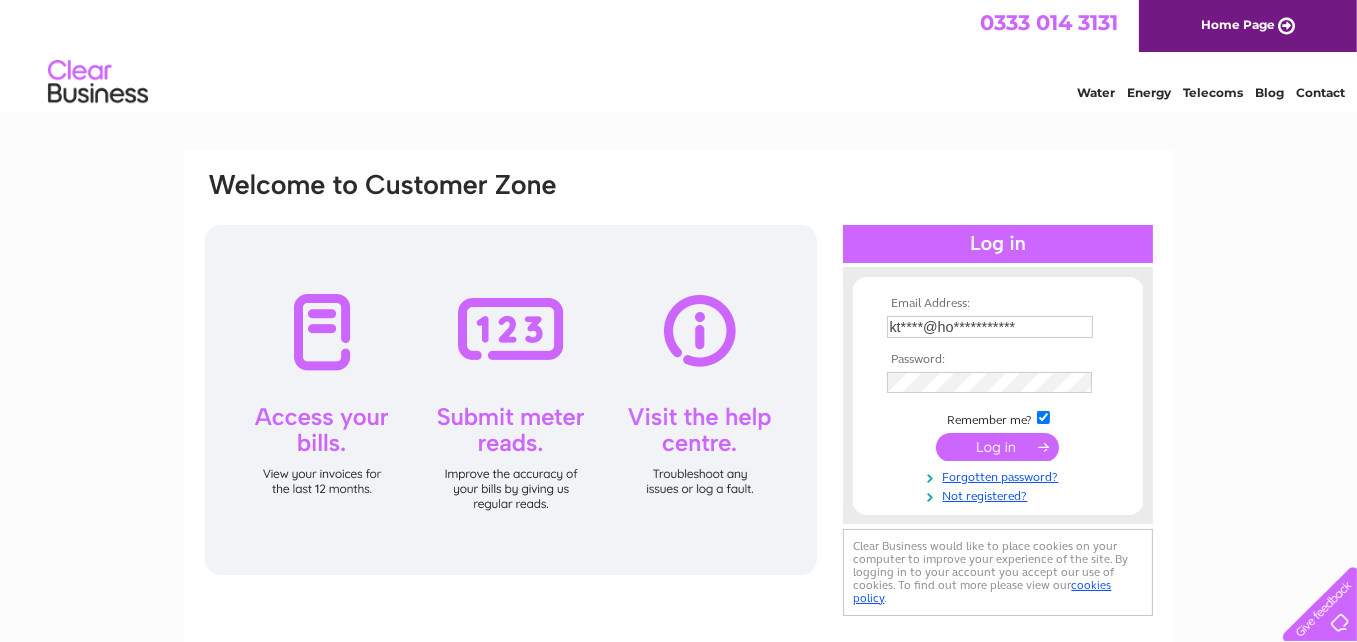 click on "**********" at bounding box center (998, 400) 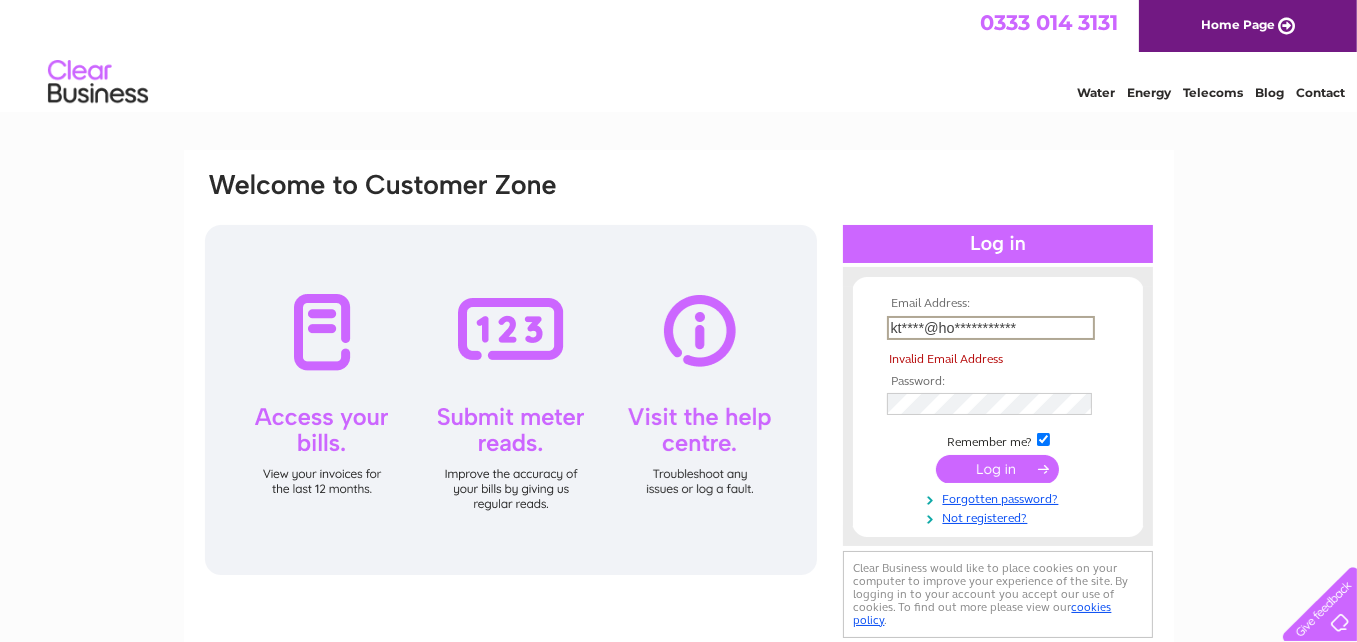 drag, startPoint x: 897, startPoint y: 327, endPoint x: 875, endPoint y: 326, distance: 22.022715 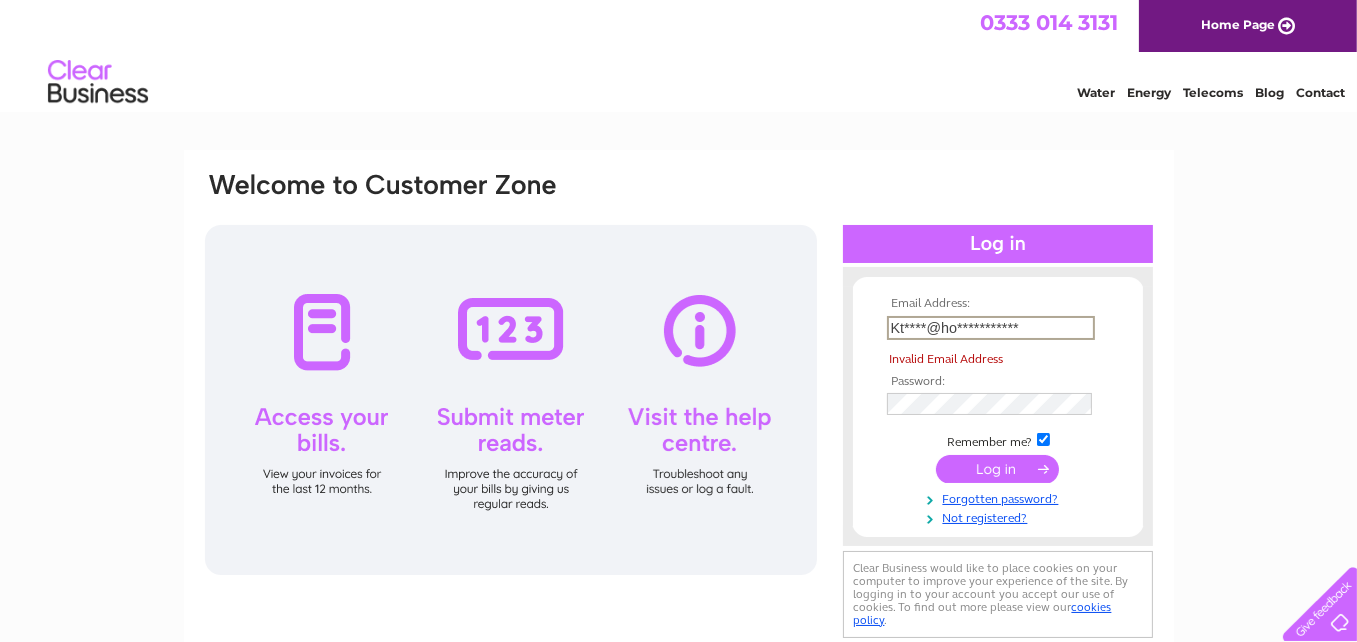 click at bounding box center [997, 469] 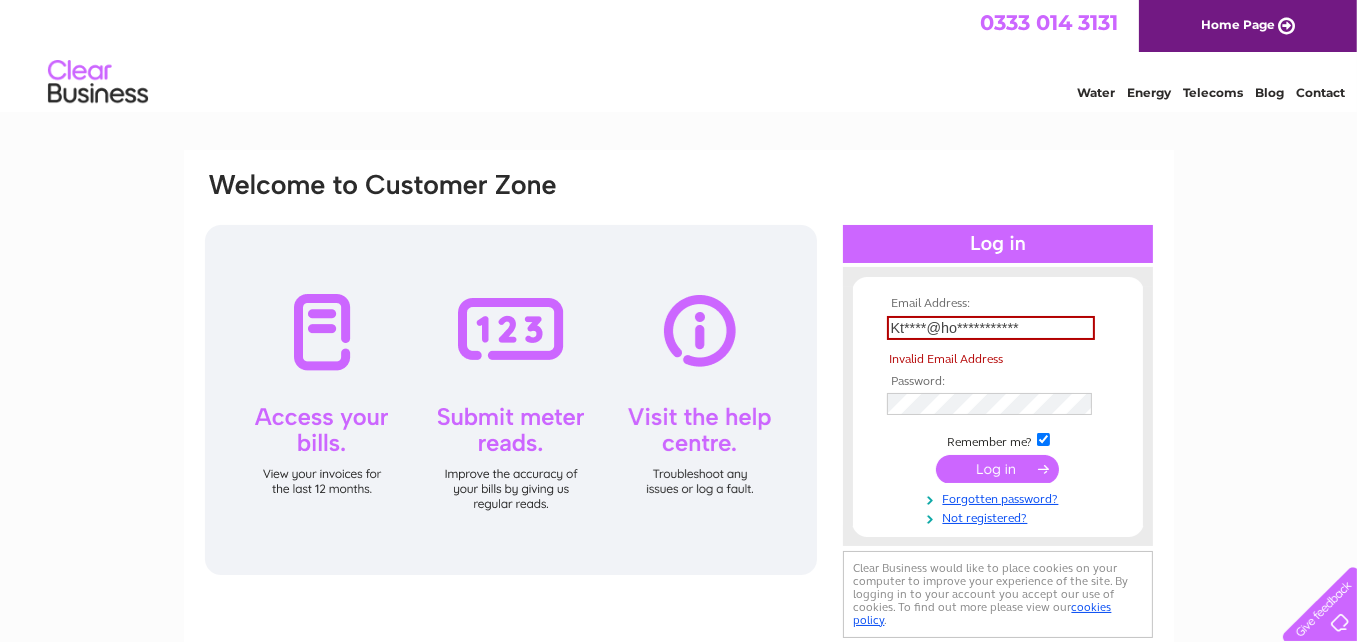 click at bounding box center (997, 469) 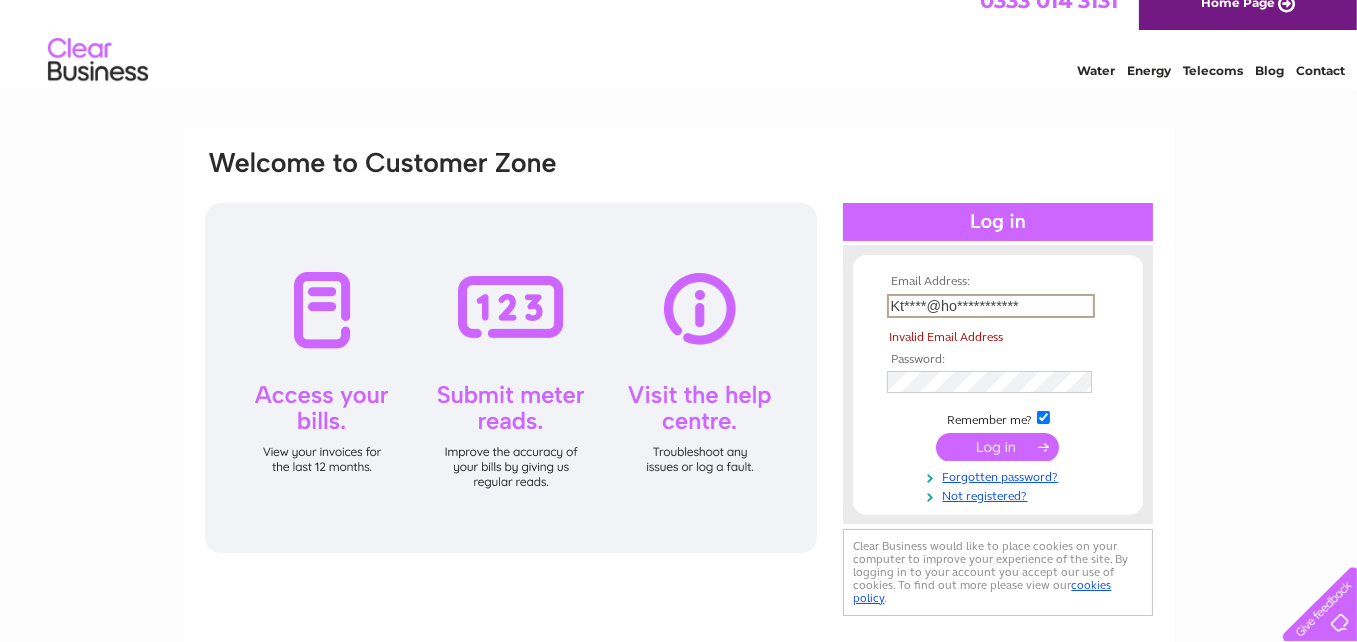 scroll, scrollTop: 66, scrollLeft: 0, axis: vertical 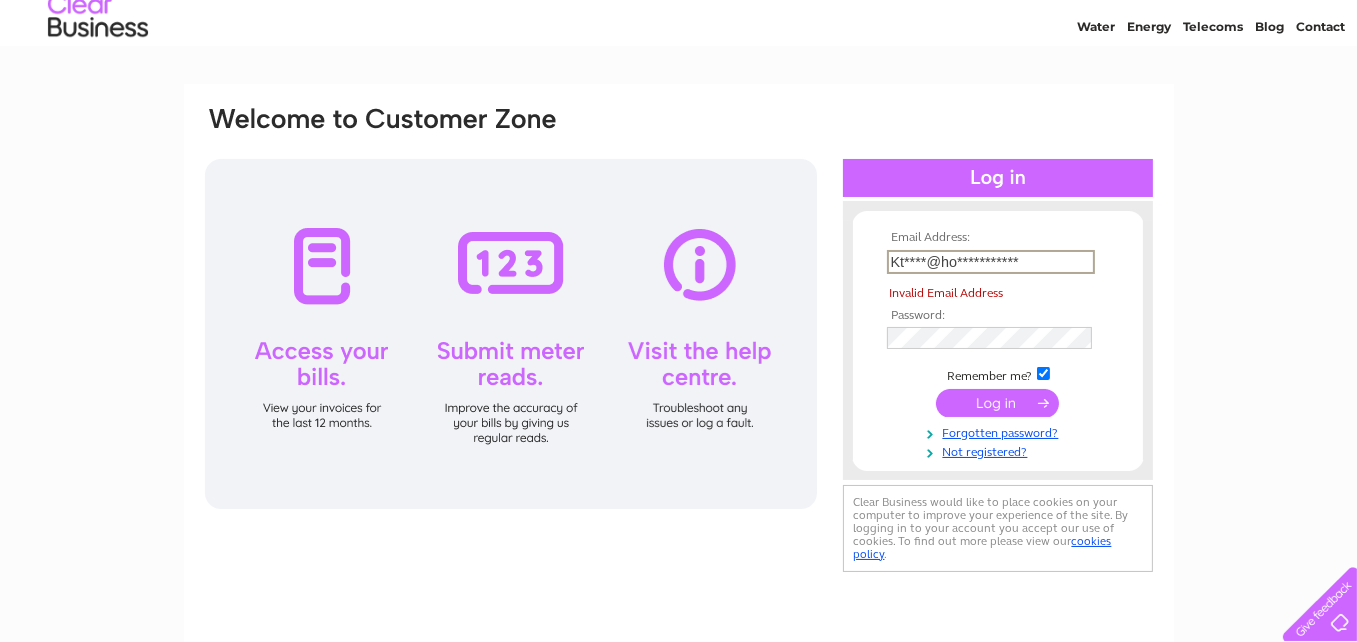 click on "**********" at bounding box center (991, 262) 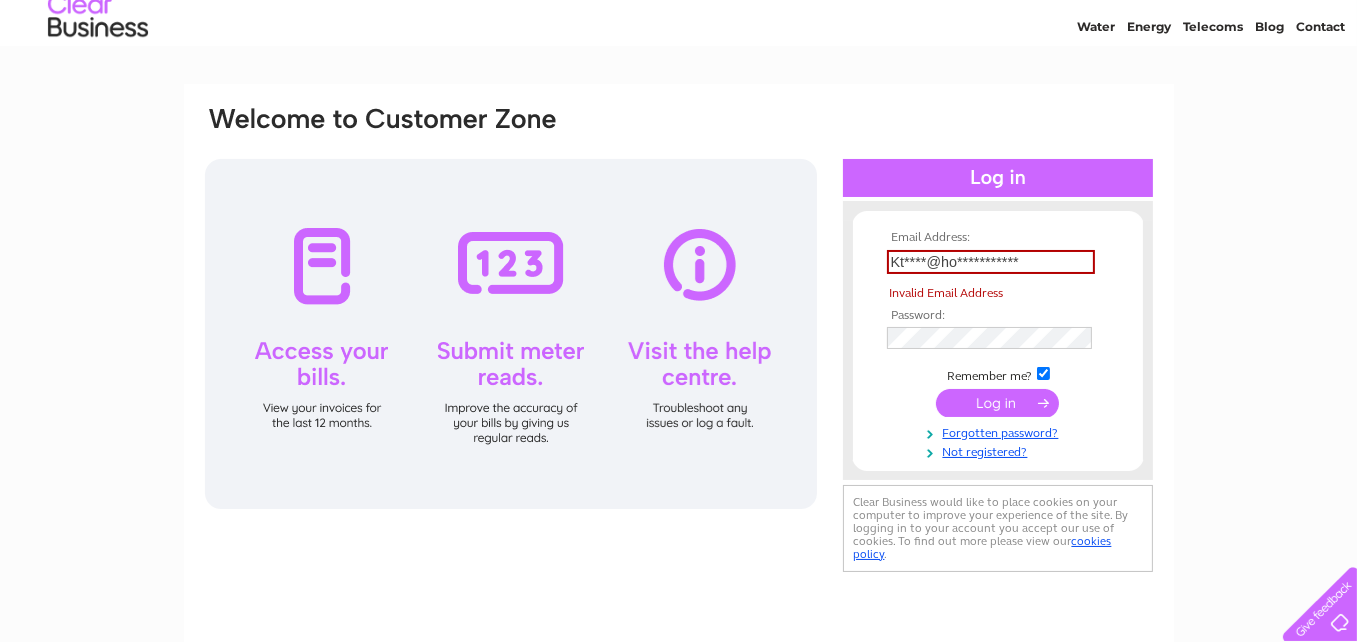 click at bounding box center (997, 403) 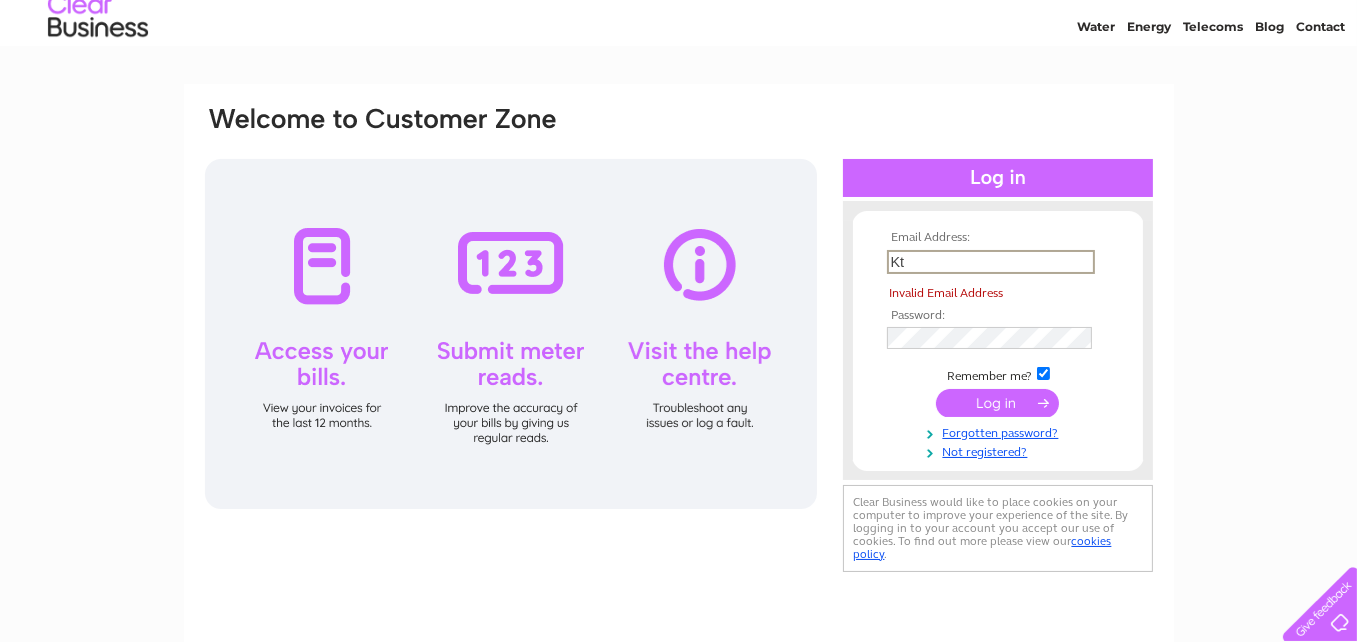 type on "K" 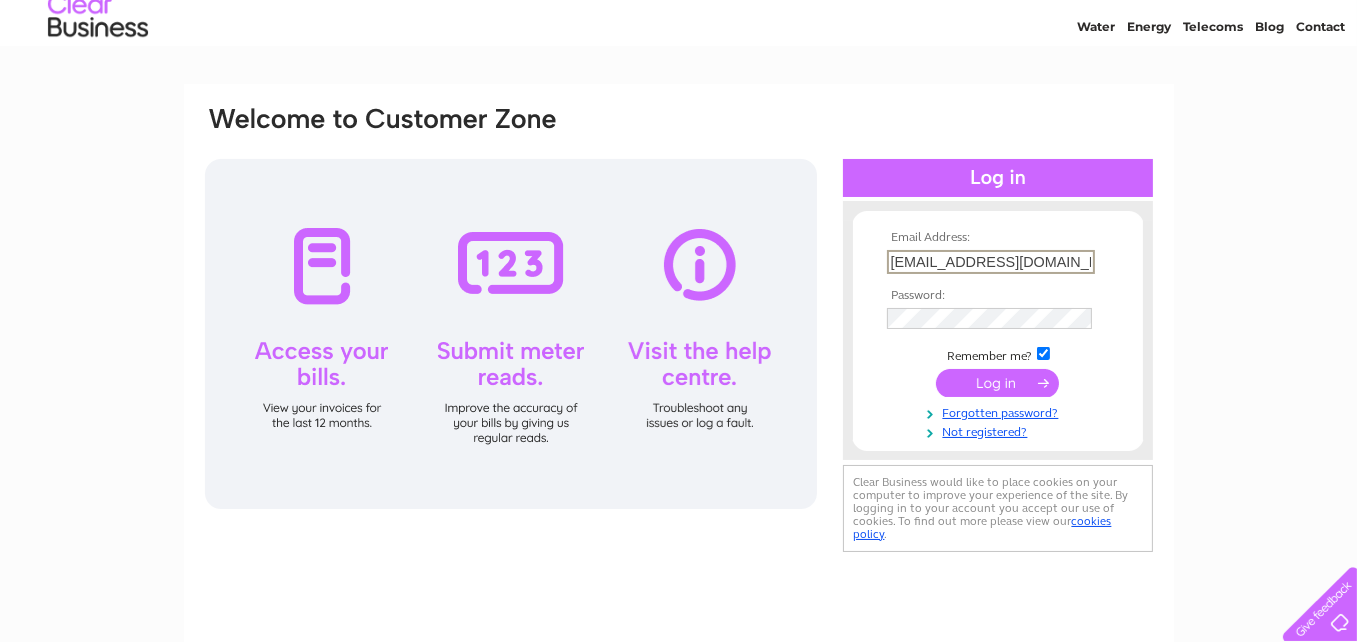 type on "[EMAIL_ADDRESS][DOMAIN_NAME]" 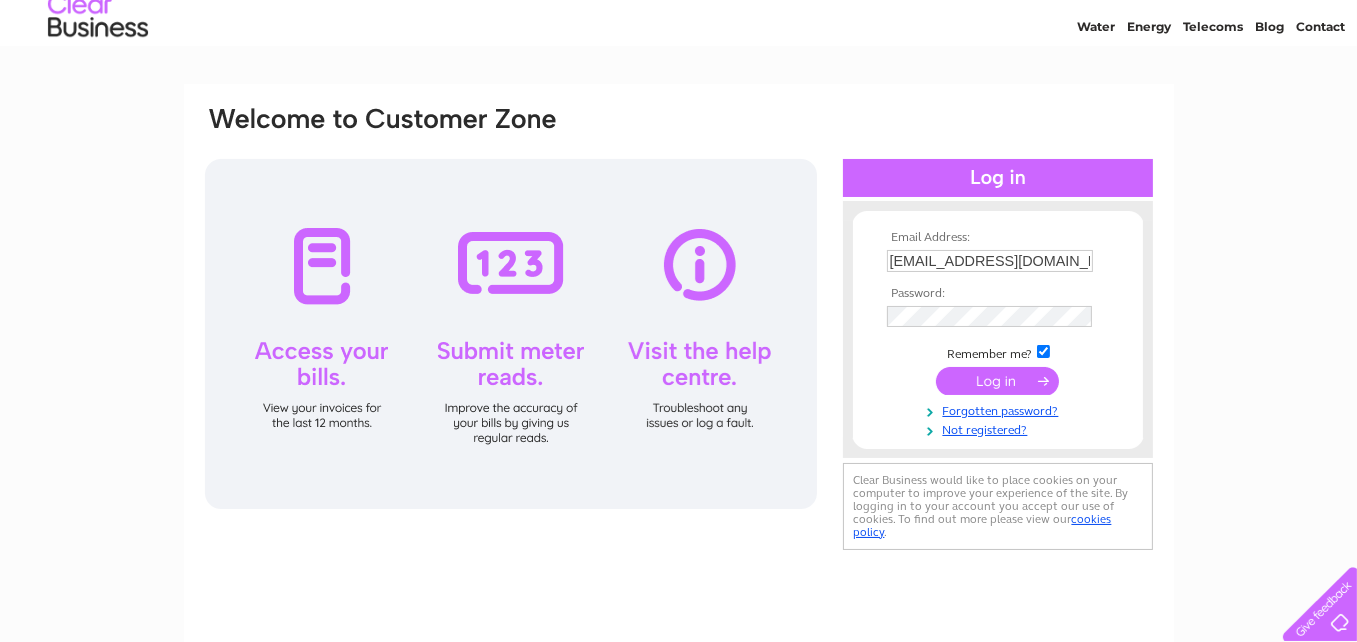 click at bounding box center [997, 381] 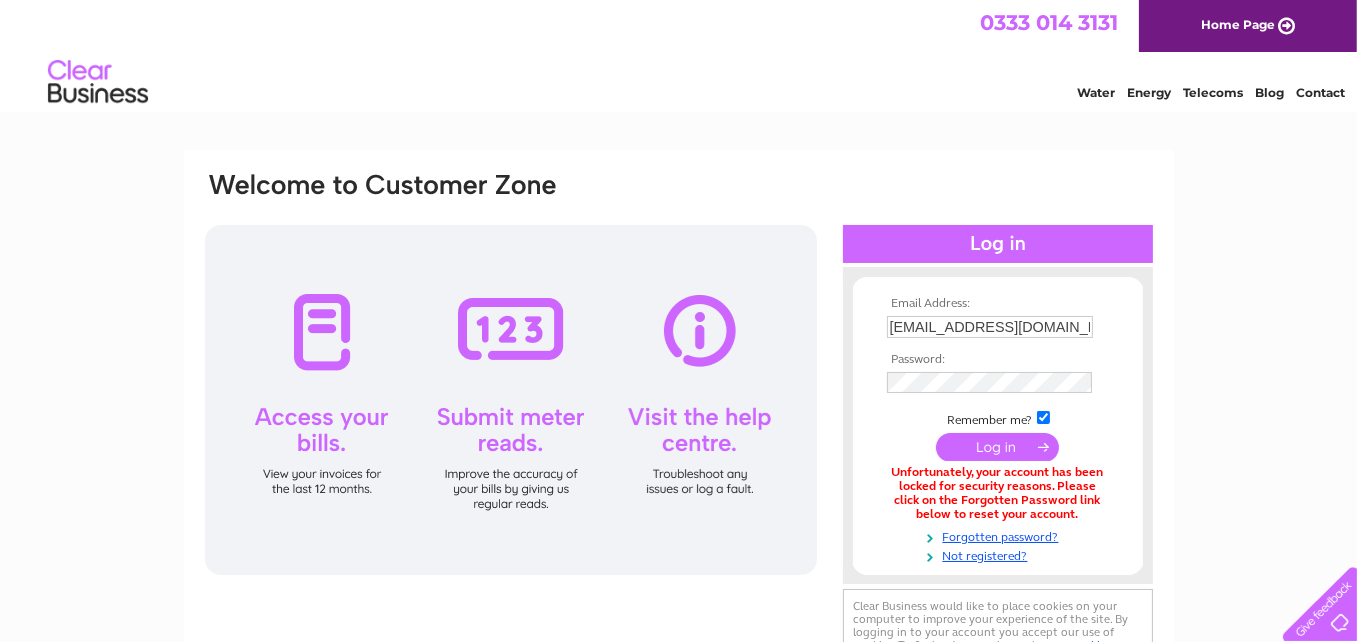 scroll, scrollTop: 0, scrollLeft: 0, axis: both 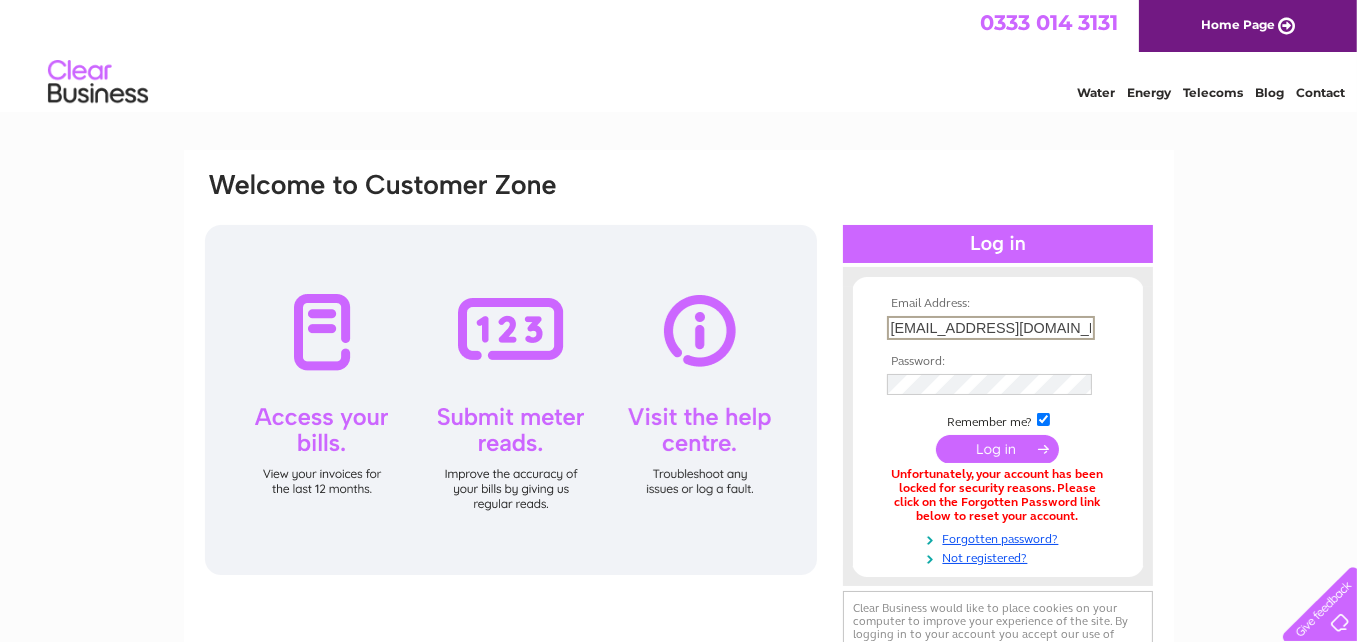 drag, startPoint x: 1037, startPoint y: 329, endPoint x: 875, endPoint y: 335, distance: 162.11107 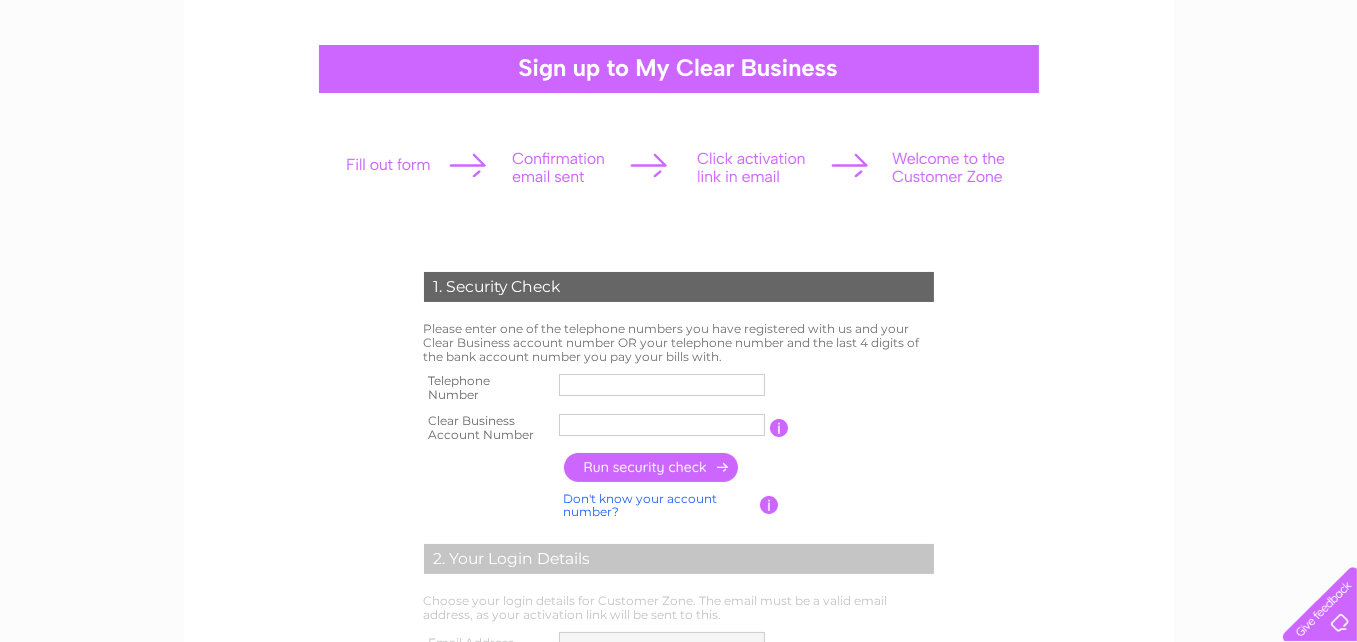 scroll, scrollTop: 0, scrollLeft: 0, axis: both 